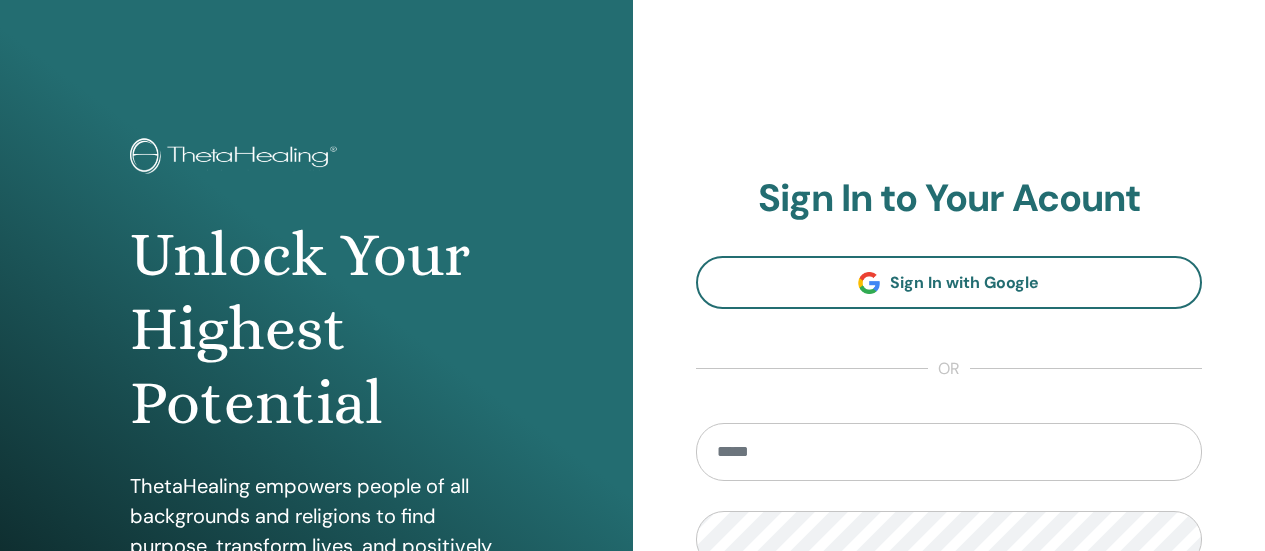 scroll, scrollTop: 0, scrollLeft: 0, axis: both 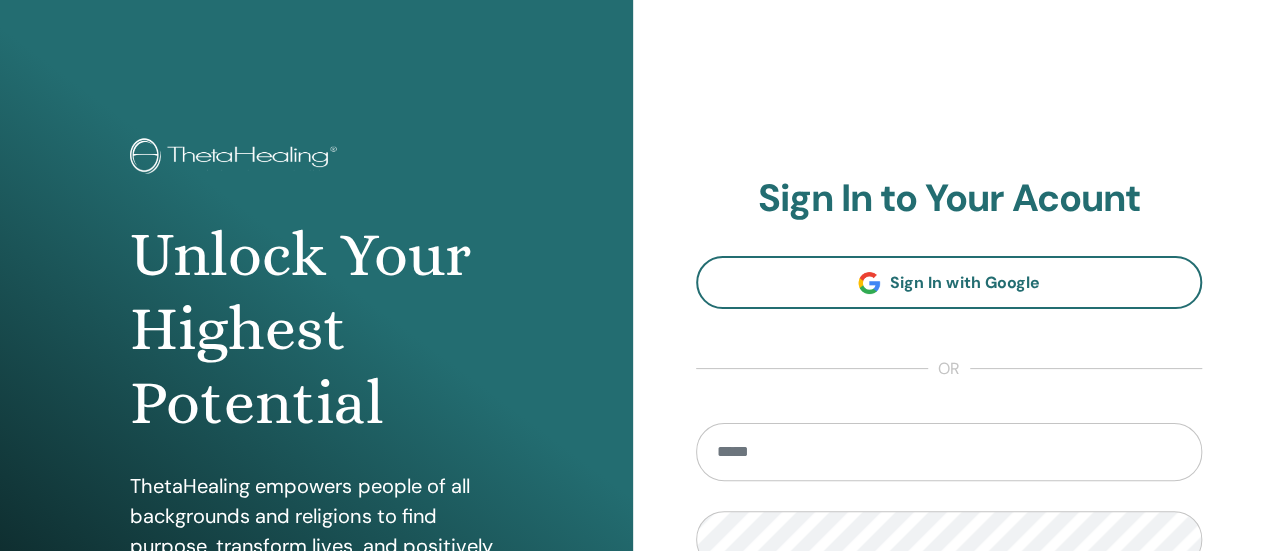 type on "**********" 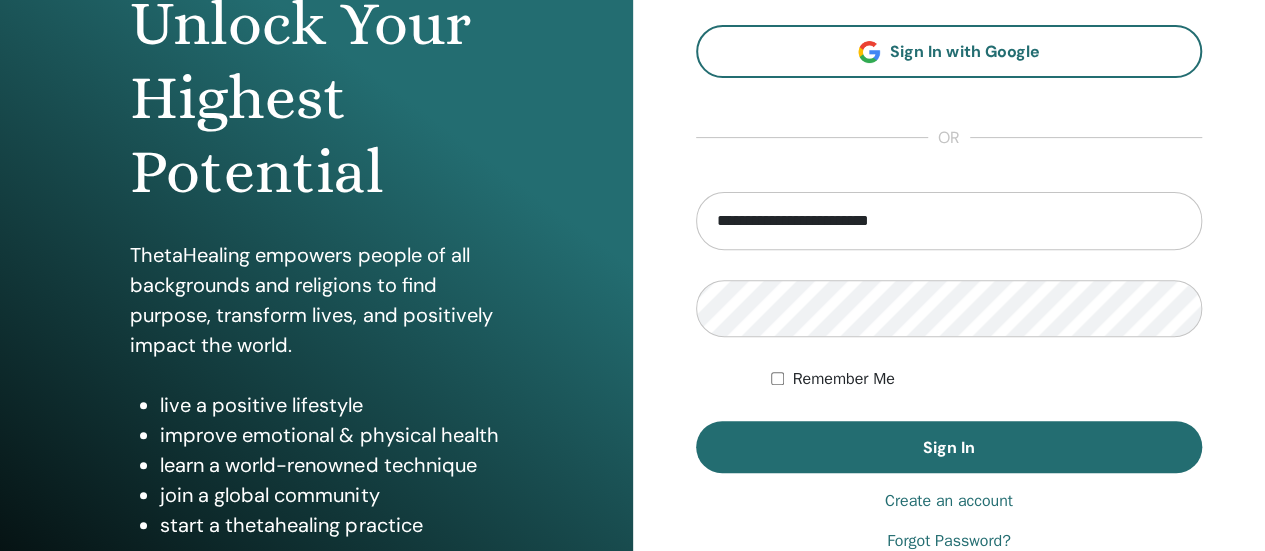 scroll, scrollTop: 239, scrollLeft: 0, axis: vertical 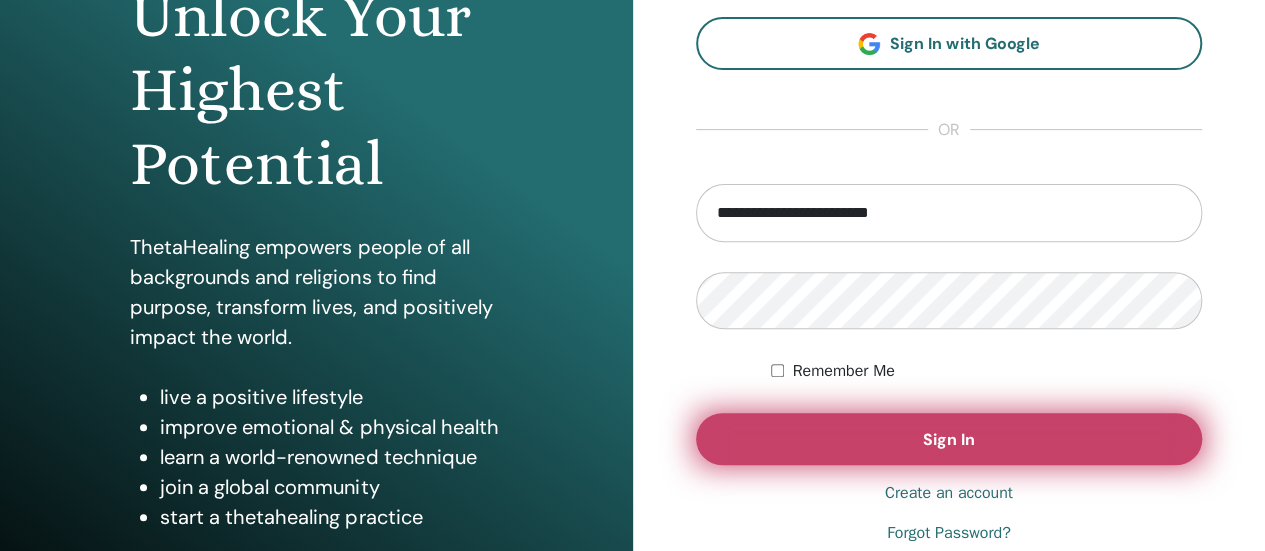 click on "Sign In" at bounding box center (949, 439) 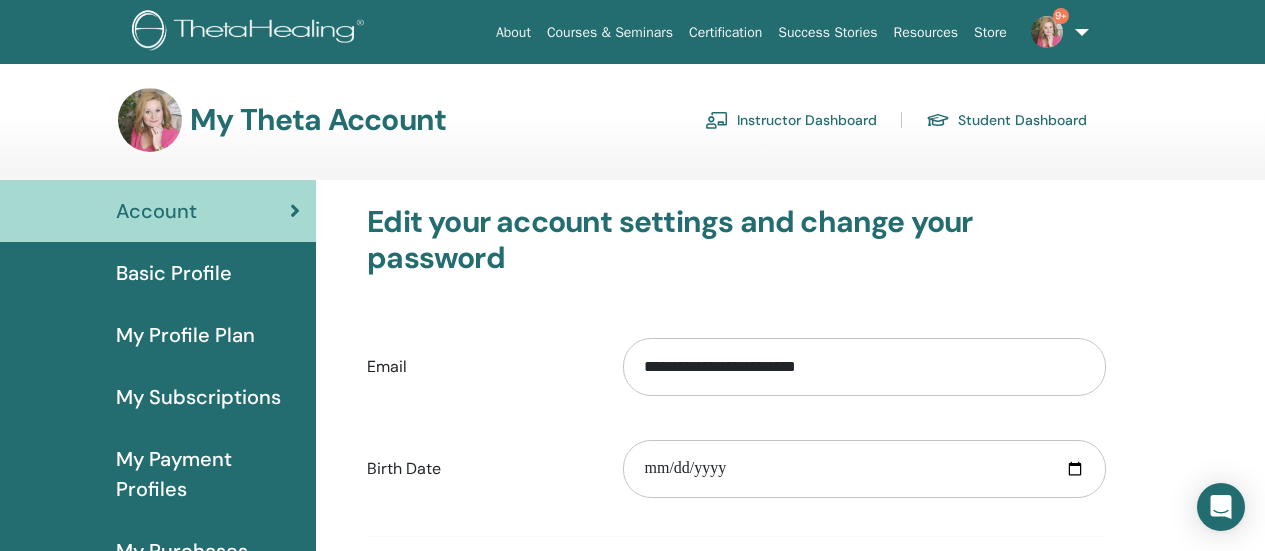 scroll, scrollTop: 0, scrollLeft: 0, axis: both 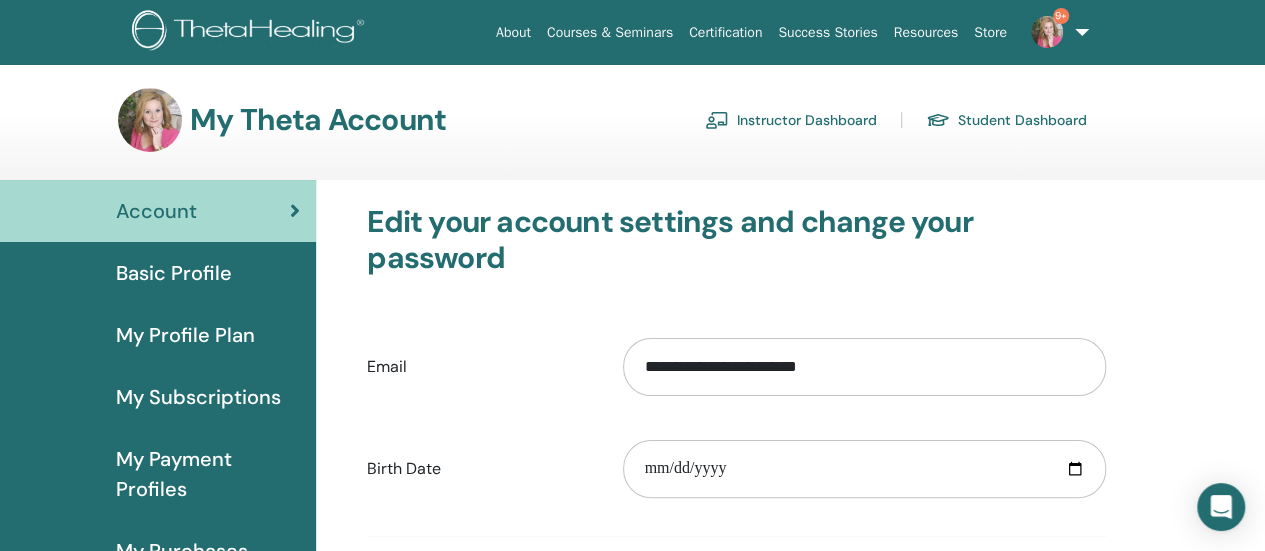 click on "Instructor Dashboard" at bounding box center [791, 120] 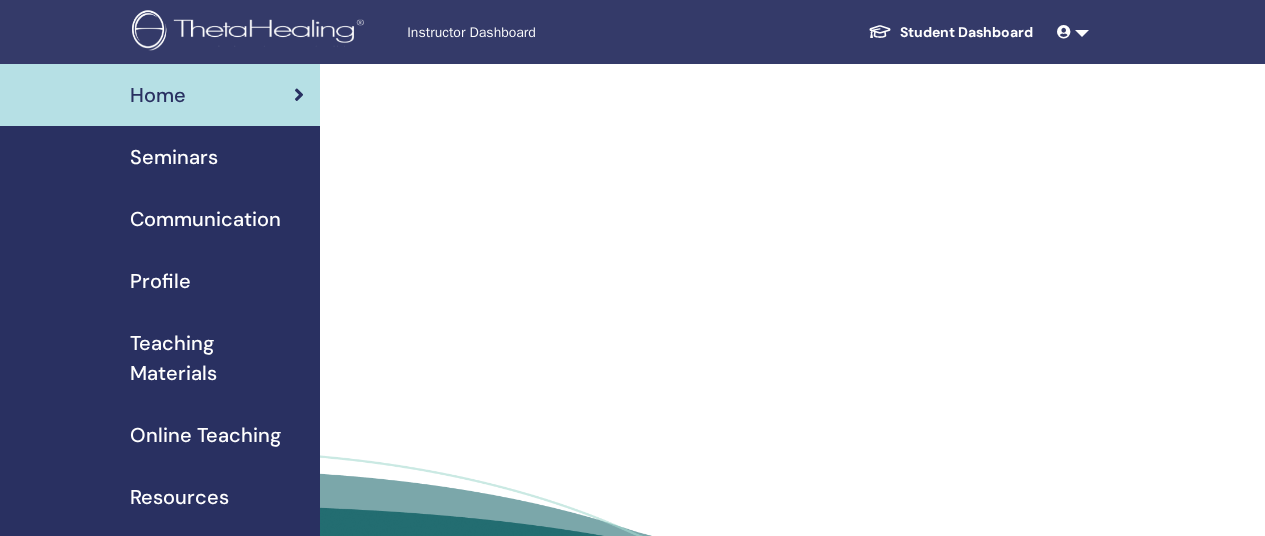 scroll, scrollTop: 0, scrollLeft: 0, axis: both 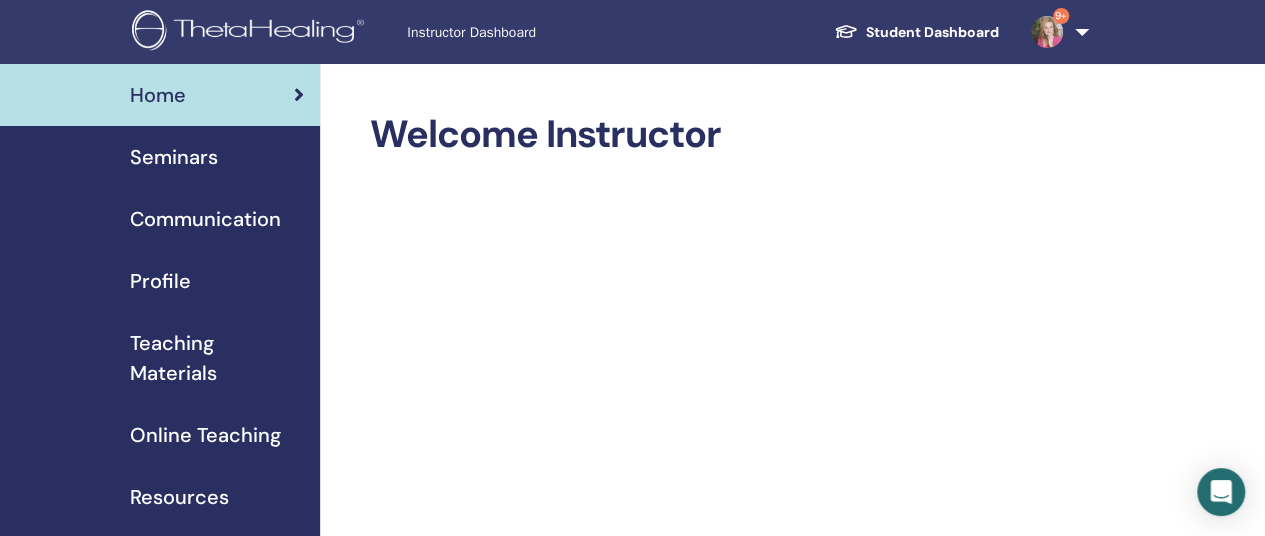 click on "Seminars" at bounding box center (174, 157) 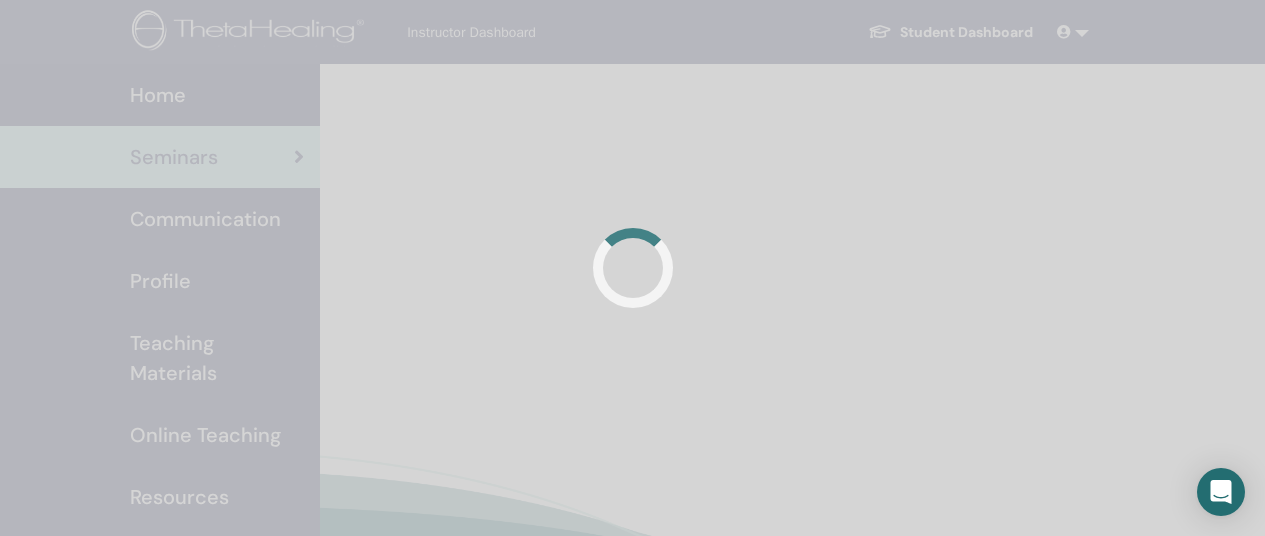 scroll, scrollTop: 0, scrollLeft: 0, axis: both 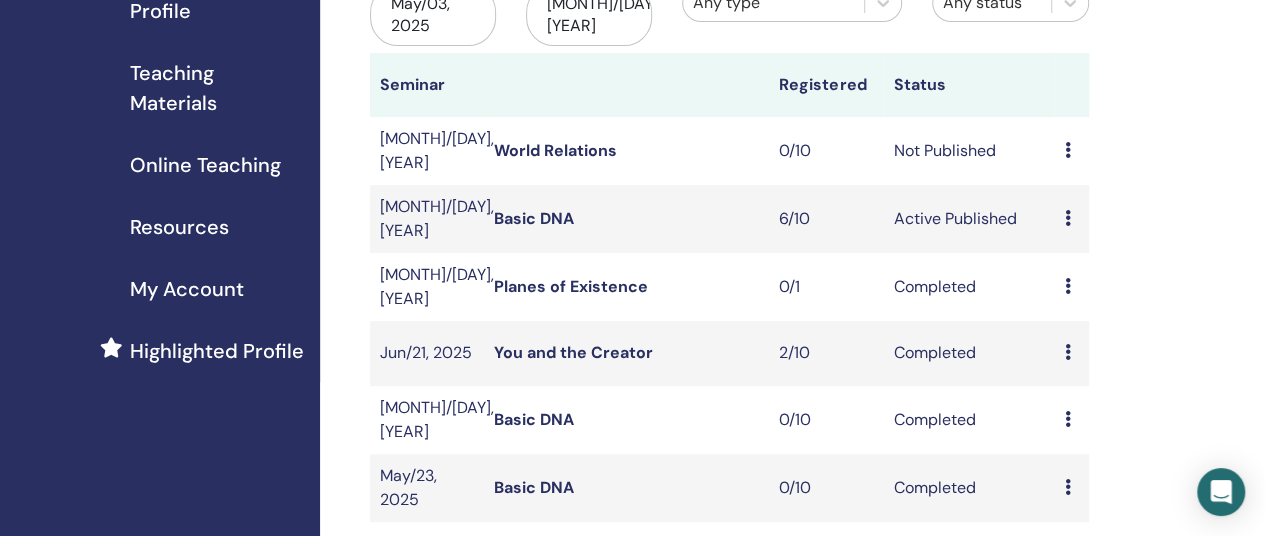 click on "Basic DNA" at bounding box center (534, 218) 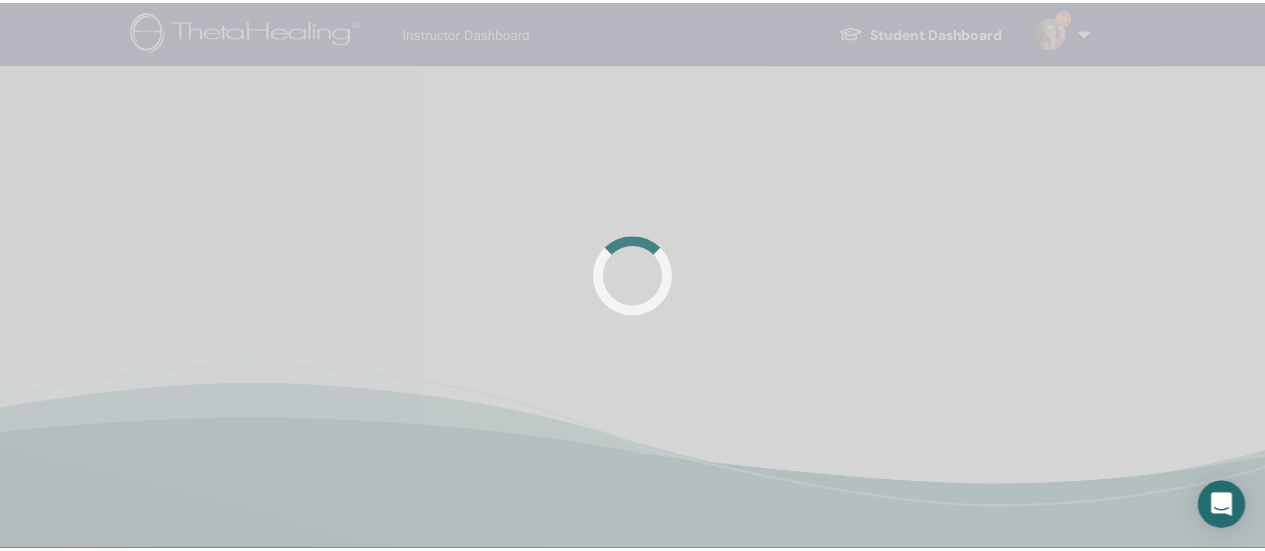 scroll, scrollTop: 0, scrollLeft: 0, axis: both 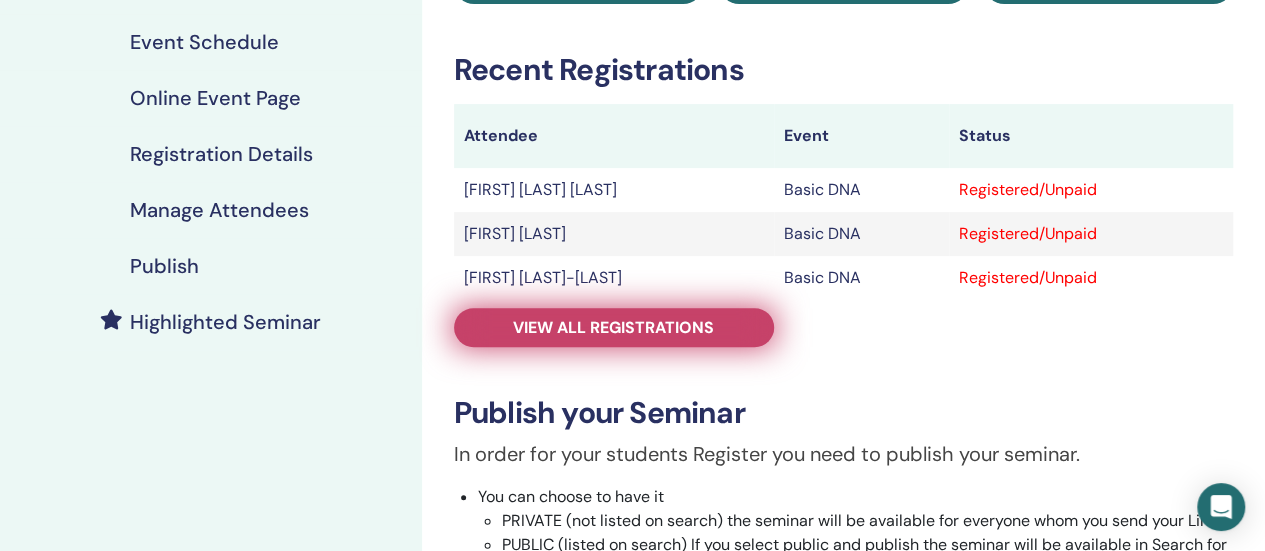 click on "View all registrations" at bounding box center (613, 327) 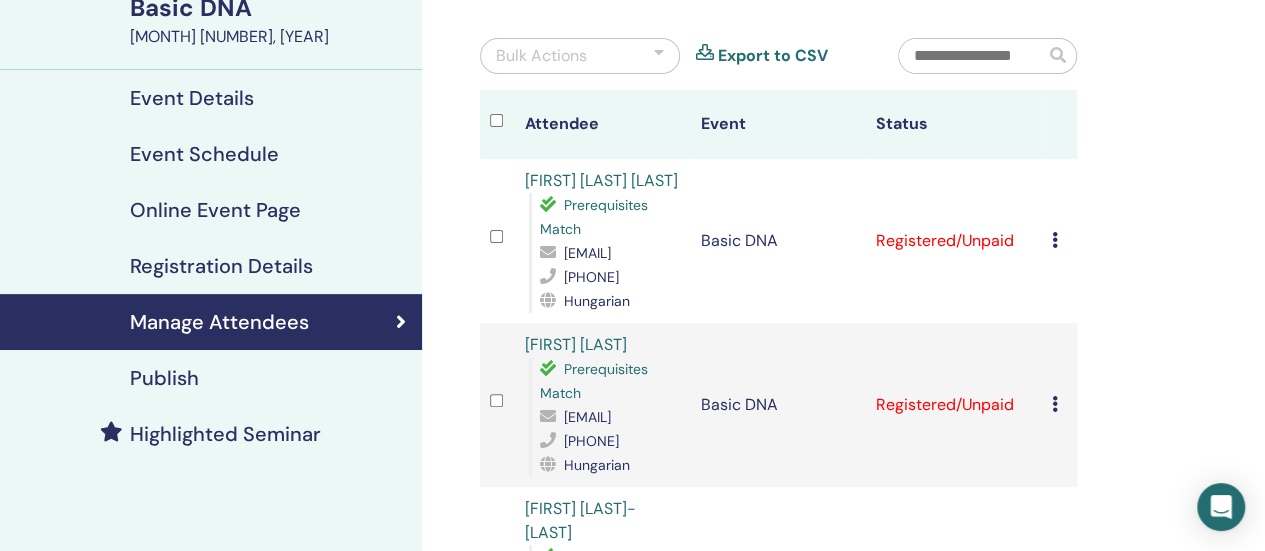 scroll, scrollTop: 174, scrollLeft: 0, axis: vertical 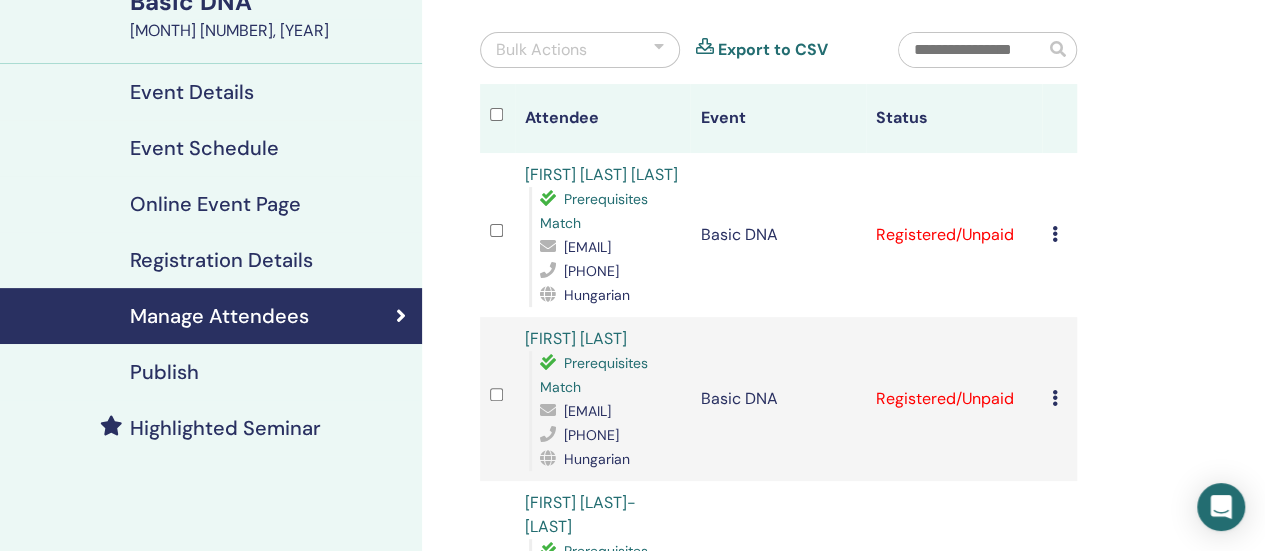 click on "Cancel Registration Do not auto-certify Mark as Paid Mark as Unpaid Mark as Absent Complete and Certify Download Certificate" at bounding box center (1059, 235) 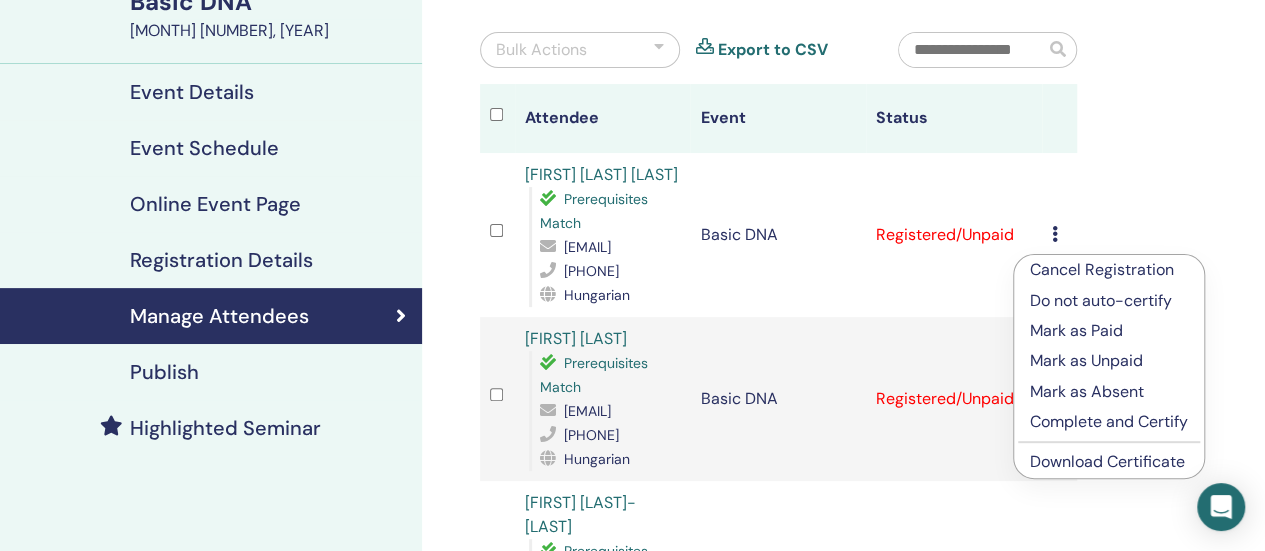 click on "Complete and Certify" at bounding box center [1109, 422] 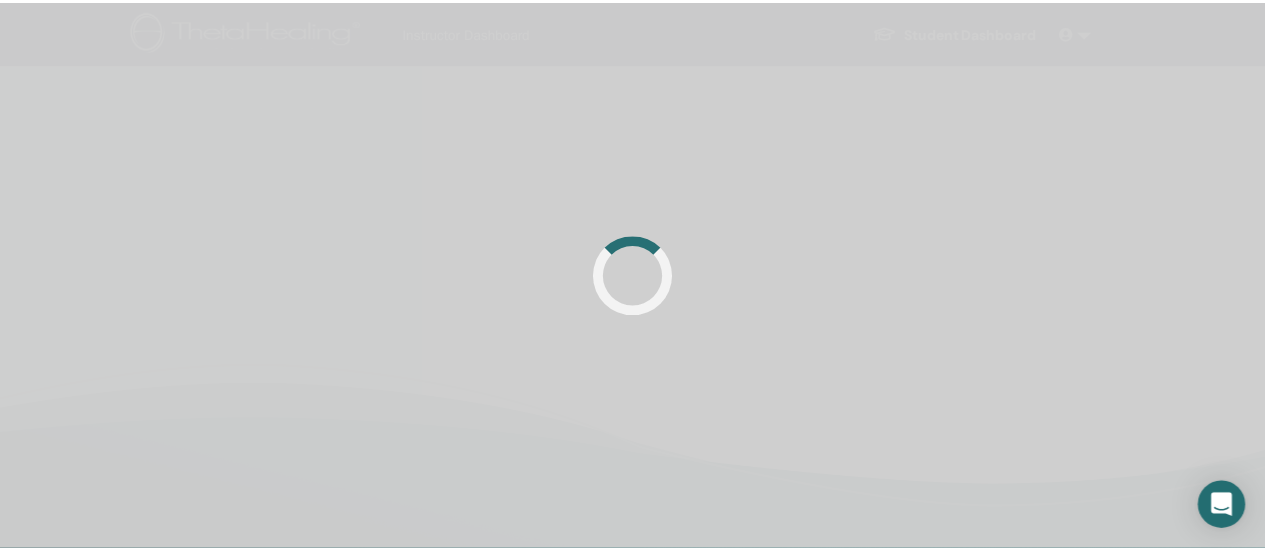scroll, scrollTop: 0, scrollLeft: 0, axis: both 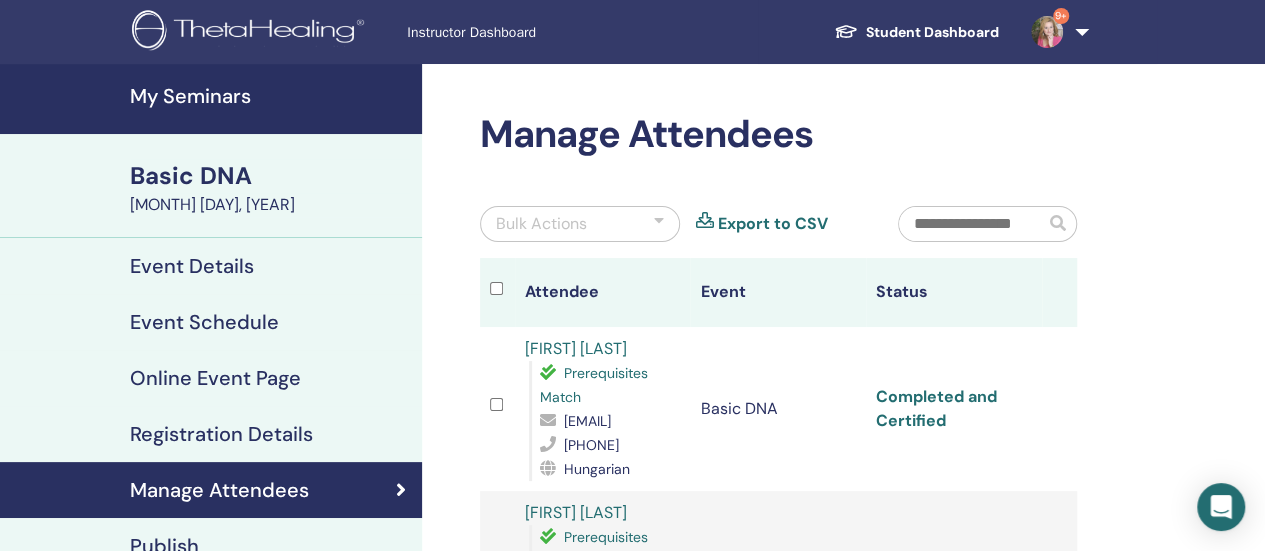 click on "Completed and Certified" at bounding box center (936, 408) 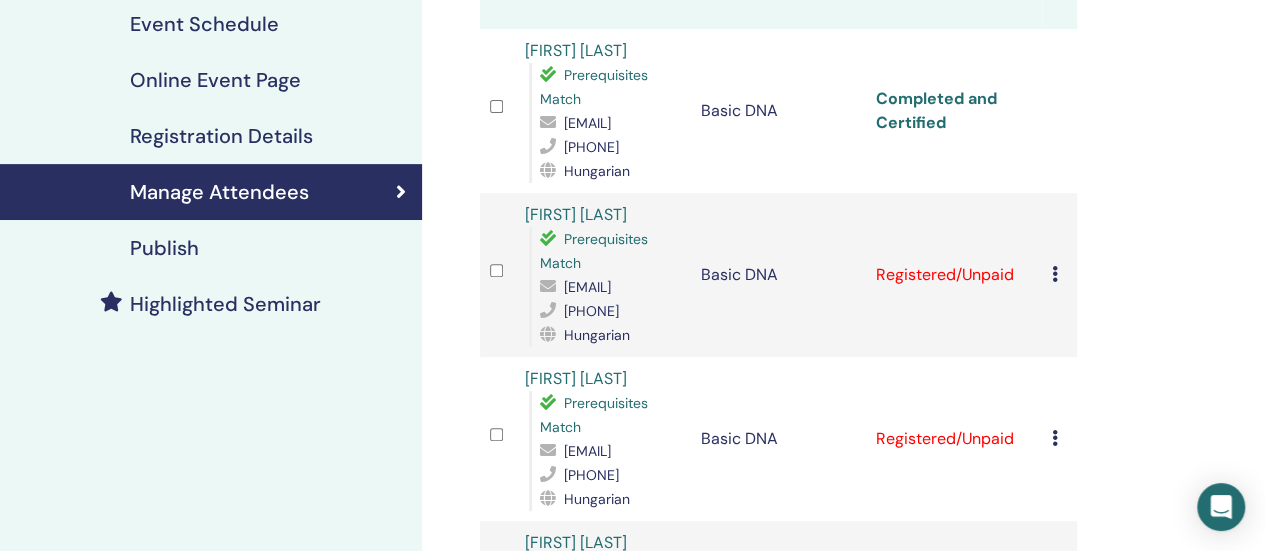 scroll, scrollTop: 328, scrollLeft: 0, axis: vertical 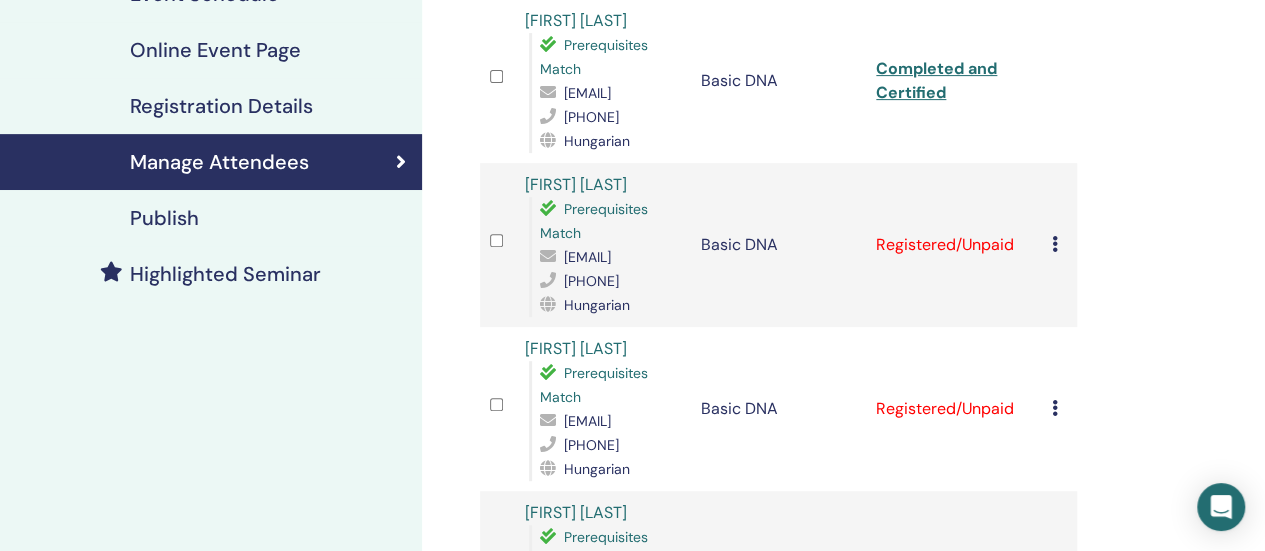 click on "Cancel Registration Do not auto-certify Mark as Paid Mark as Unpaid Mark as Absent Complete and Certify Download Certificate" at bounding box center [1059, 245] 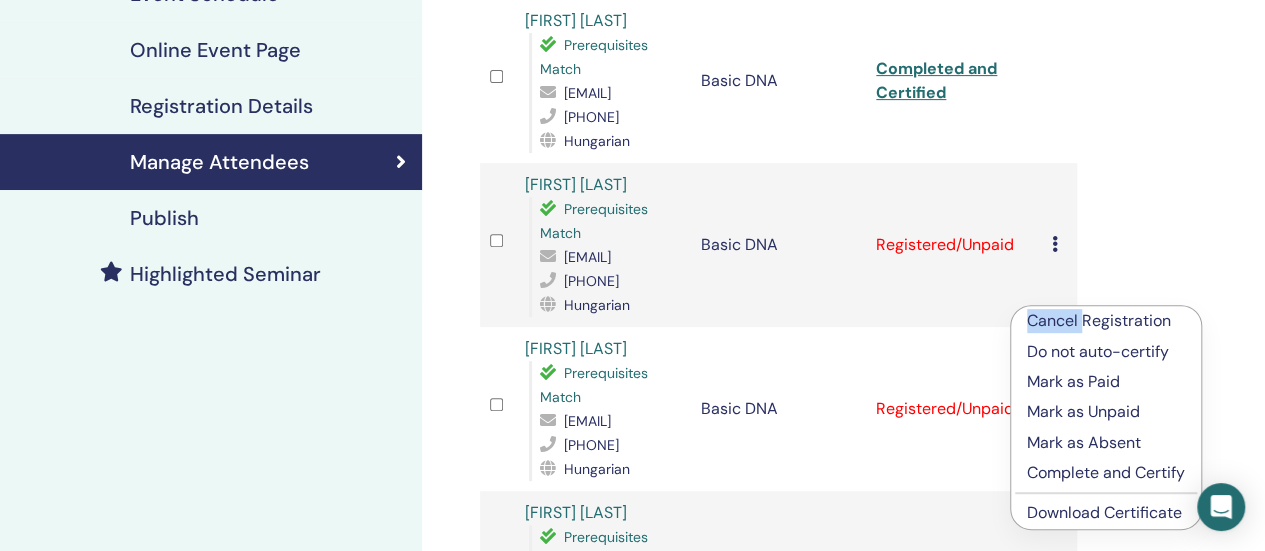 click on "Cancel Registration Do not auto-certify Mark as Paid Mark as Unpaid Mark as Absent Complete and Certify Download Certificate" at bounding box center (1106, 417) 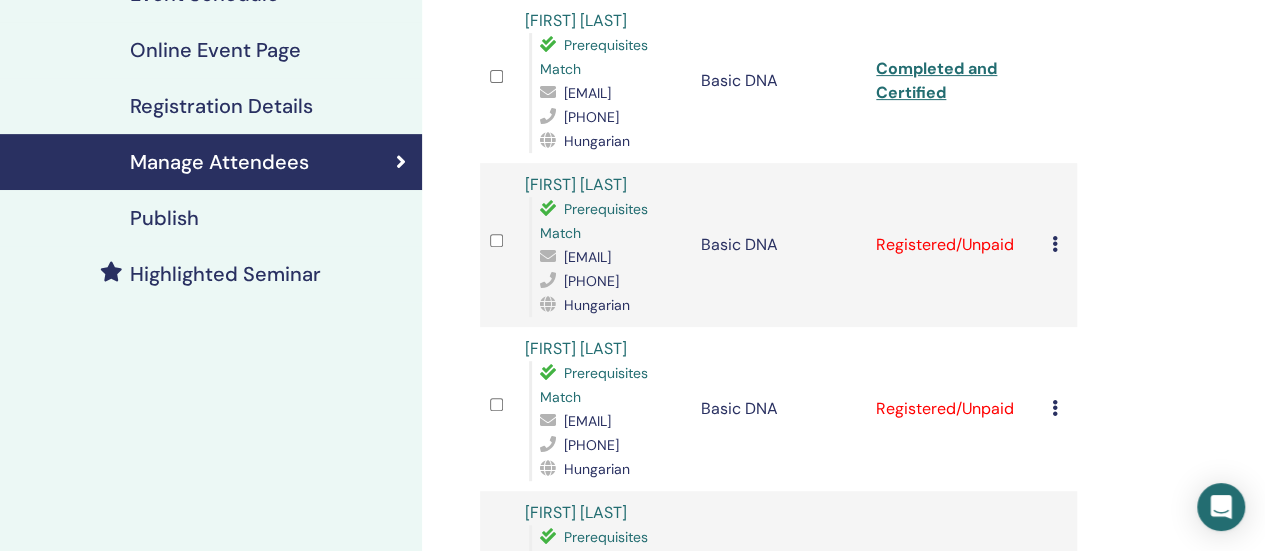 click at bounding box center [1055, 244] 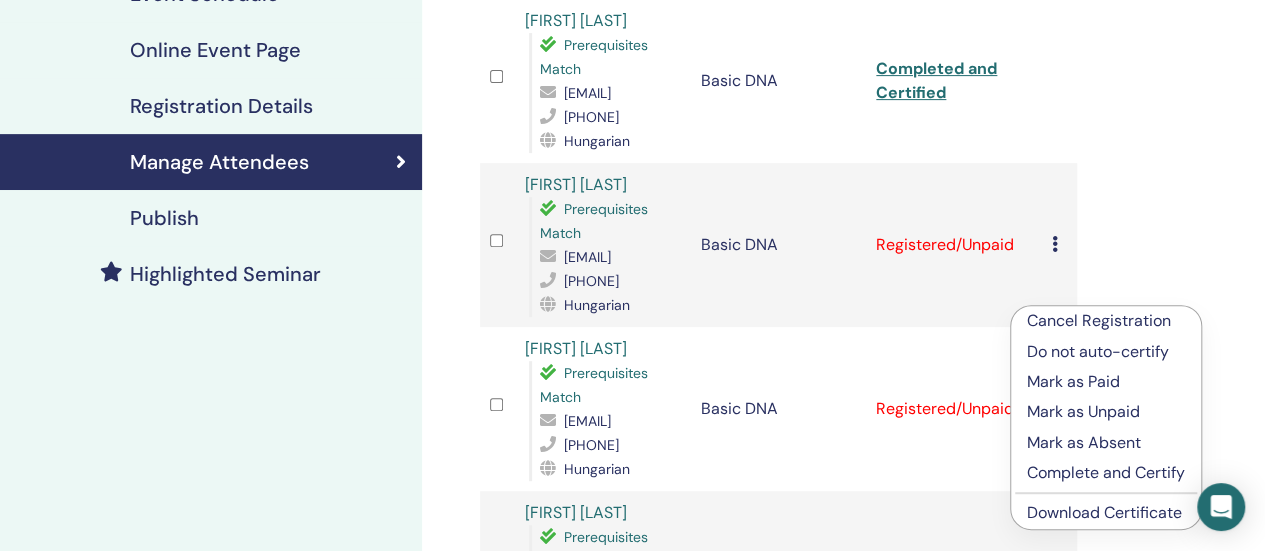 click on "Complete and Certify" at bounding box center [1106, 473] 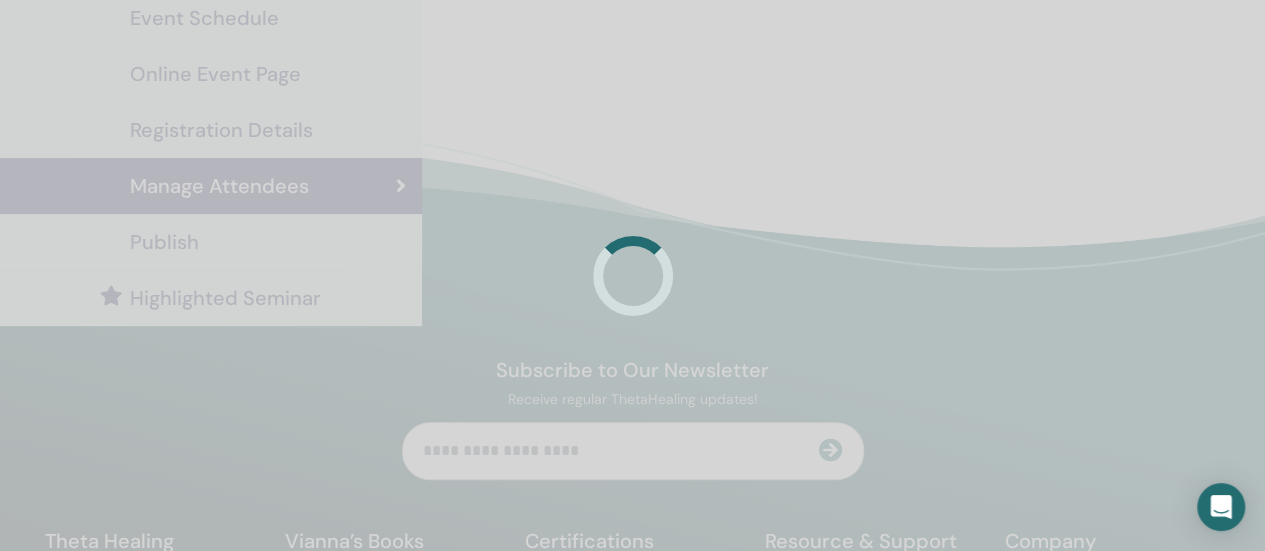 scroll, scrollTop: 328, scrollLeft: 0, axis: vertical 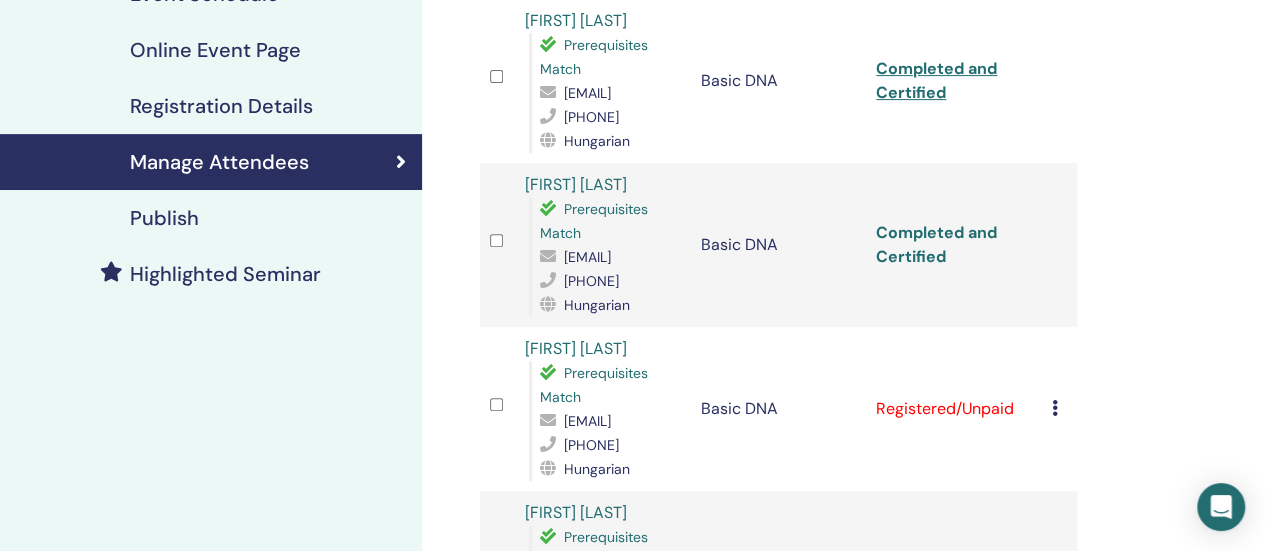 click on "Completed and Certified" at bounding box center [936, 244] 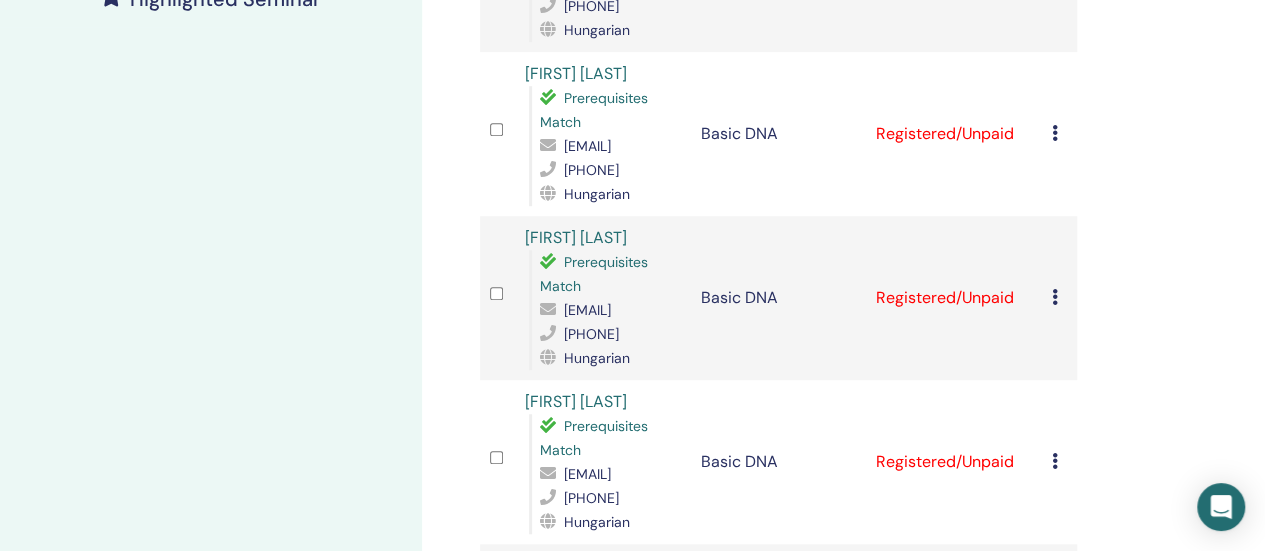 scroll, scrollTop: 660, scrollLeft: 0, axis: vertical 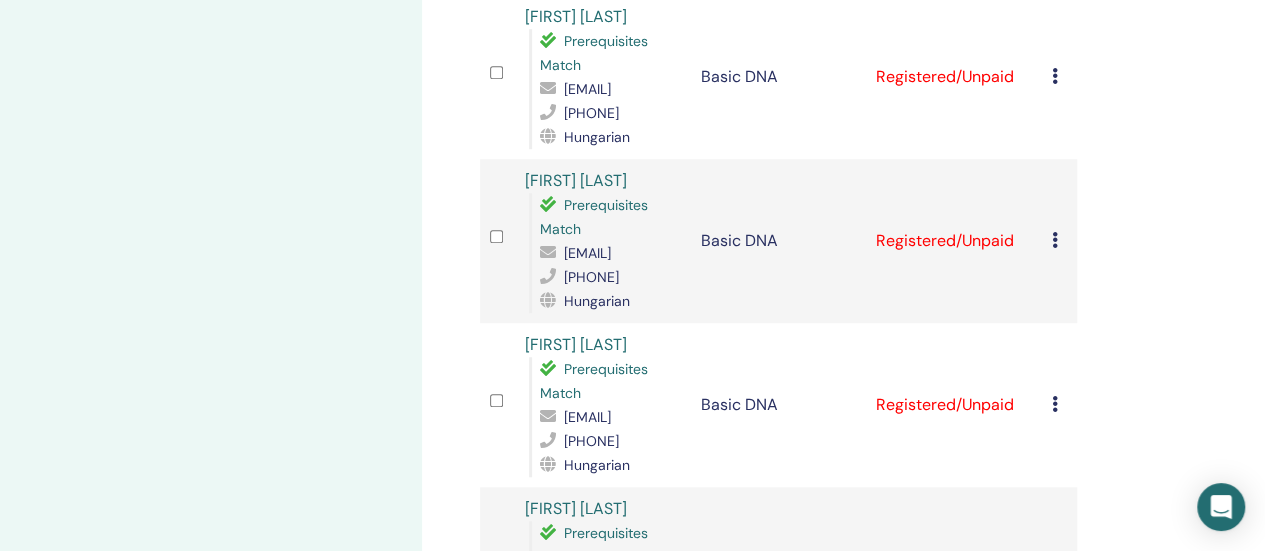 click at bounding box center (1055, 76) 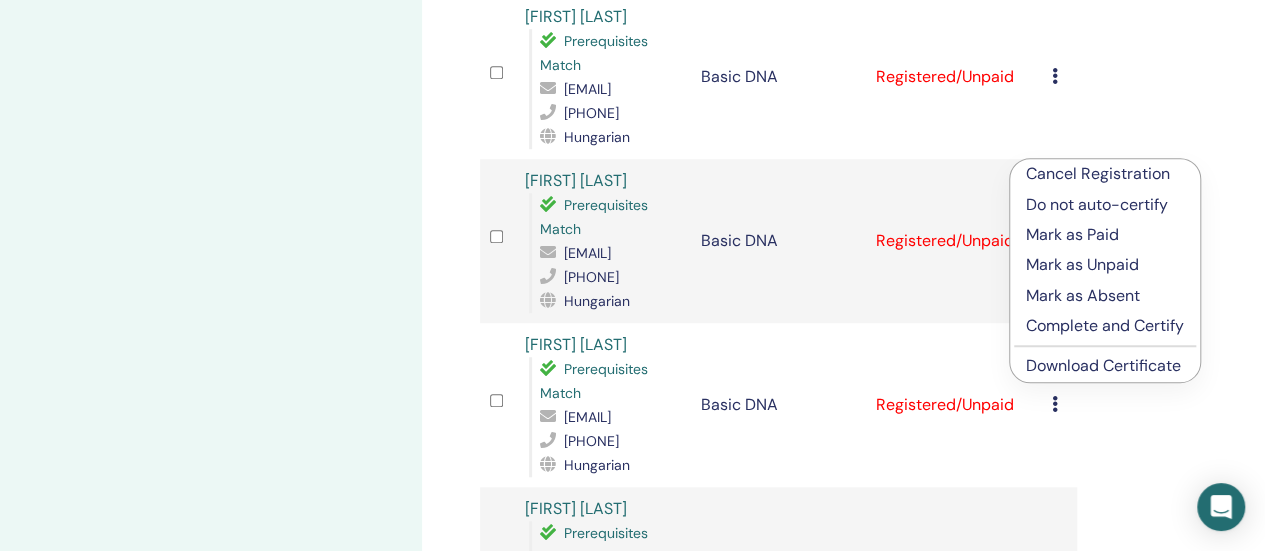 click on "Complete and Certify" at bounding box center [1105, 326] 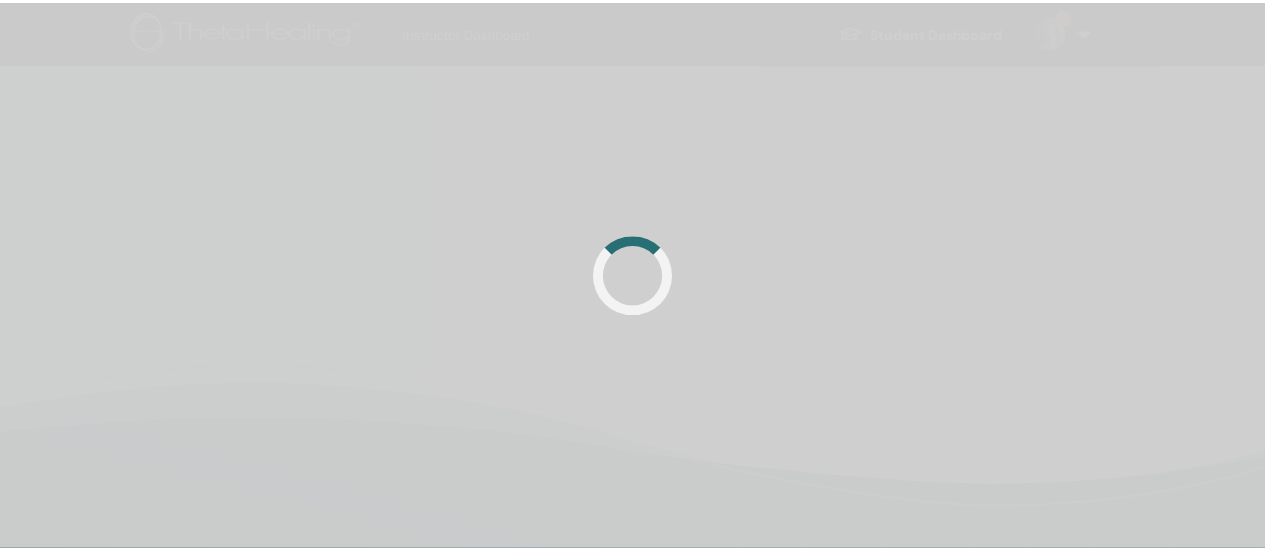 scroll, scrollTop: 476, scrollLeft: 0, axis: vertical 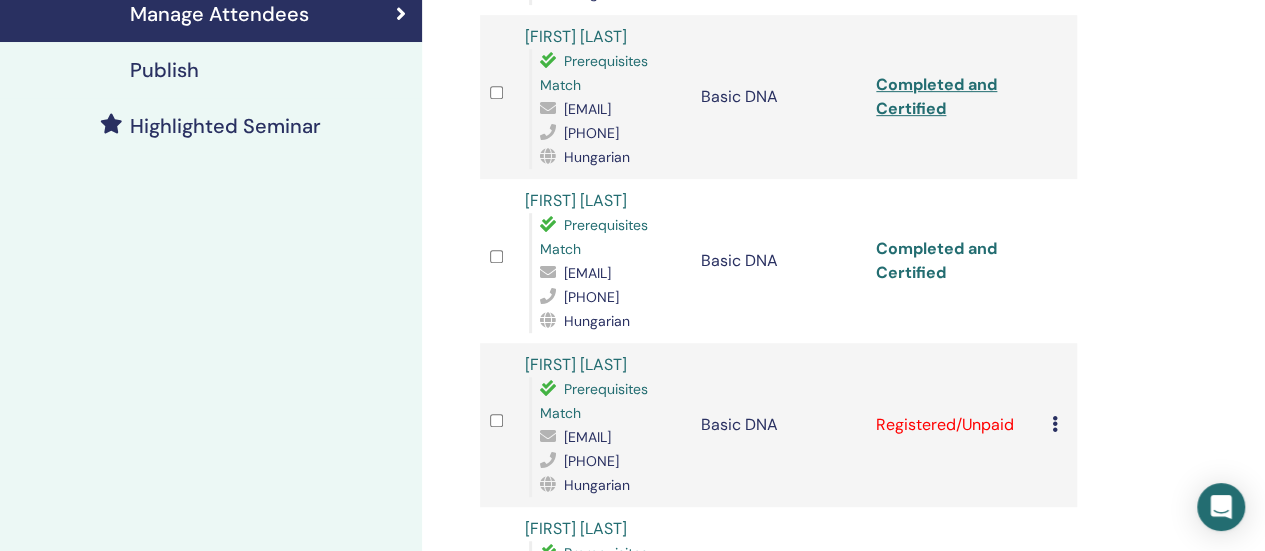 click on "Completed and Certified" at bounding box center (936, 260) 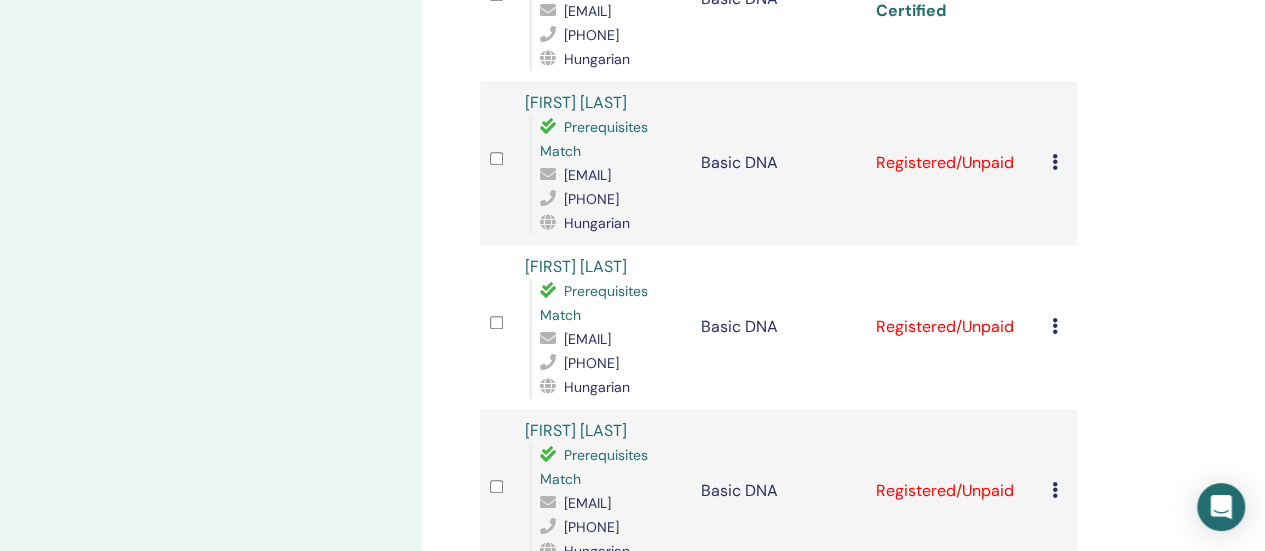 scroll, scrollTop: 744, scrollLeft: 0, axis: vertical 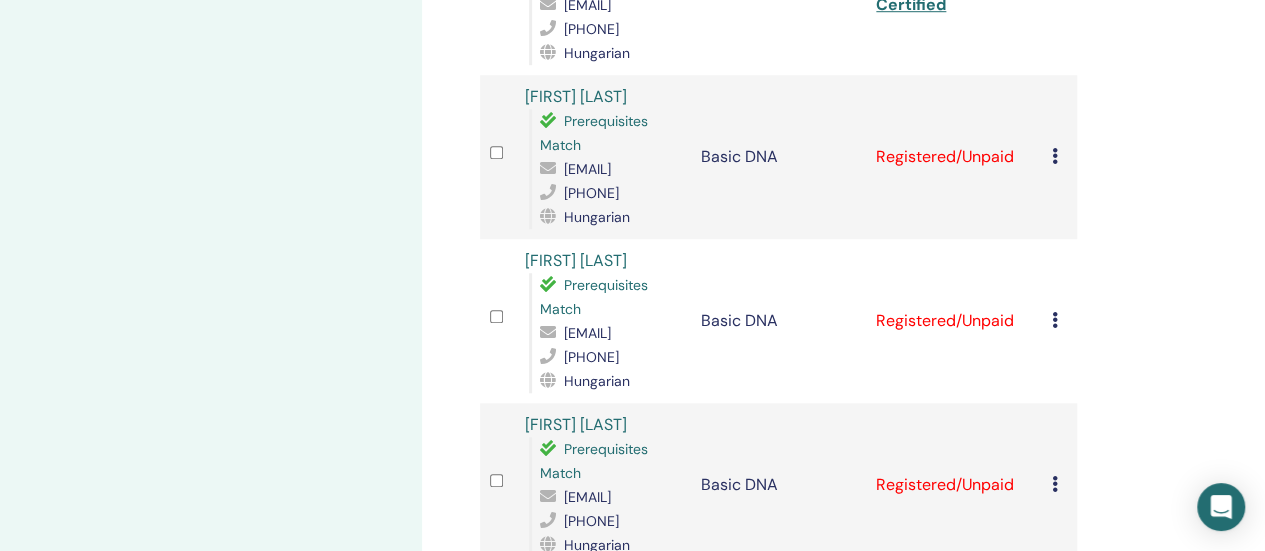 click on "Cancel Registration Do not auto-certify Mark as Paid Mark as Unpaid Mark as Absent Complete and Certify Download Certificate" at bounding box center (1059, 157) 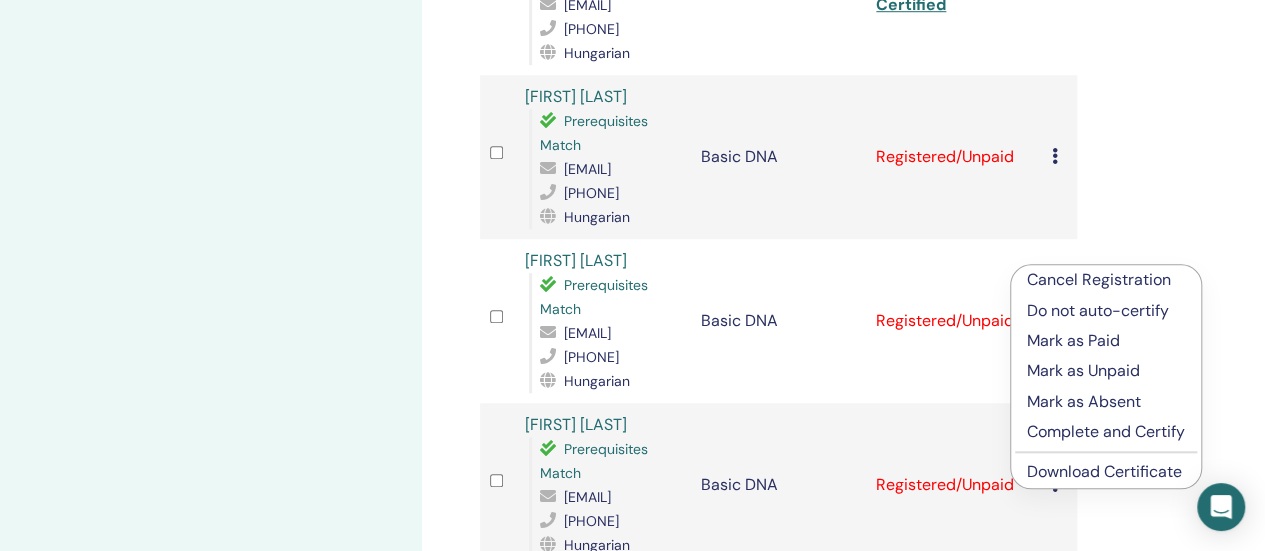 click on "Complete and Certify" at bounding box center [1106, 432] 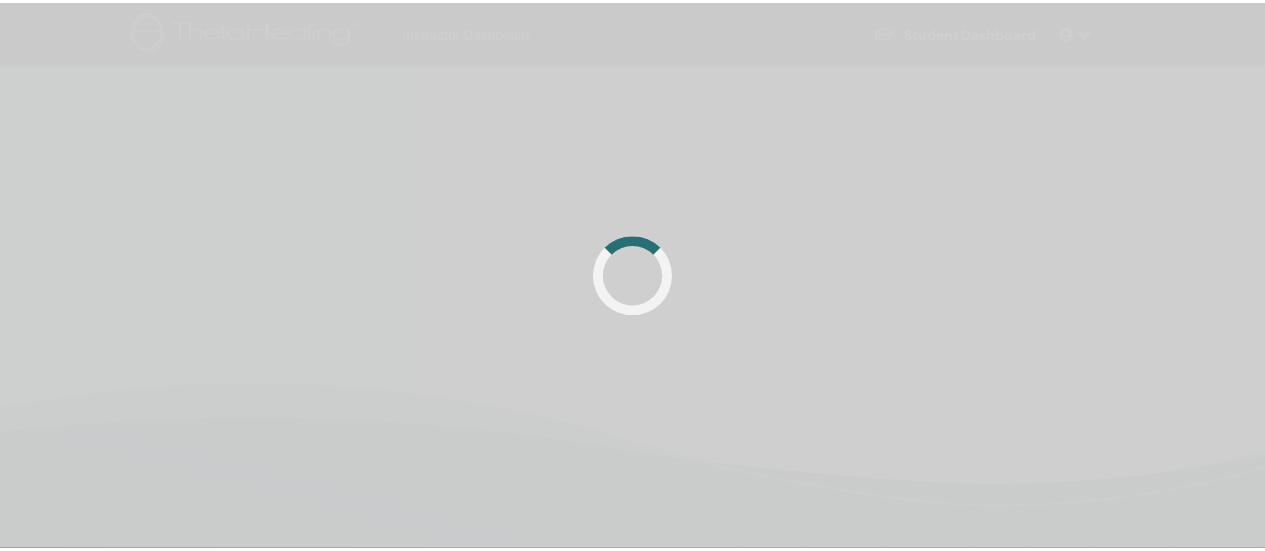 scroll, scrollTop: 476, scrollLeft: 0, axis: vertical 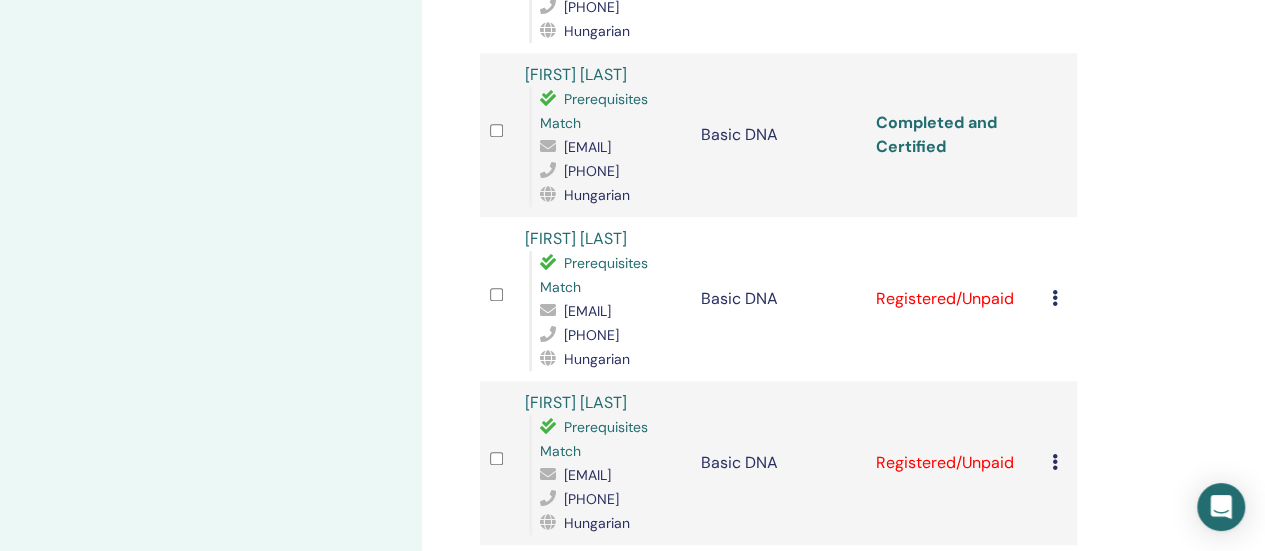 click on "Completed and Certified" at bounding box center (936, 134) 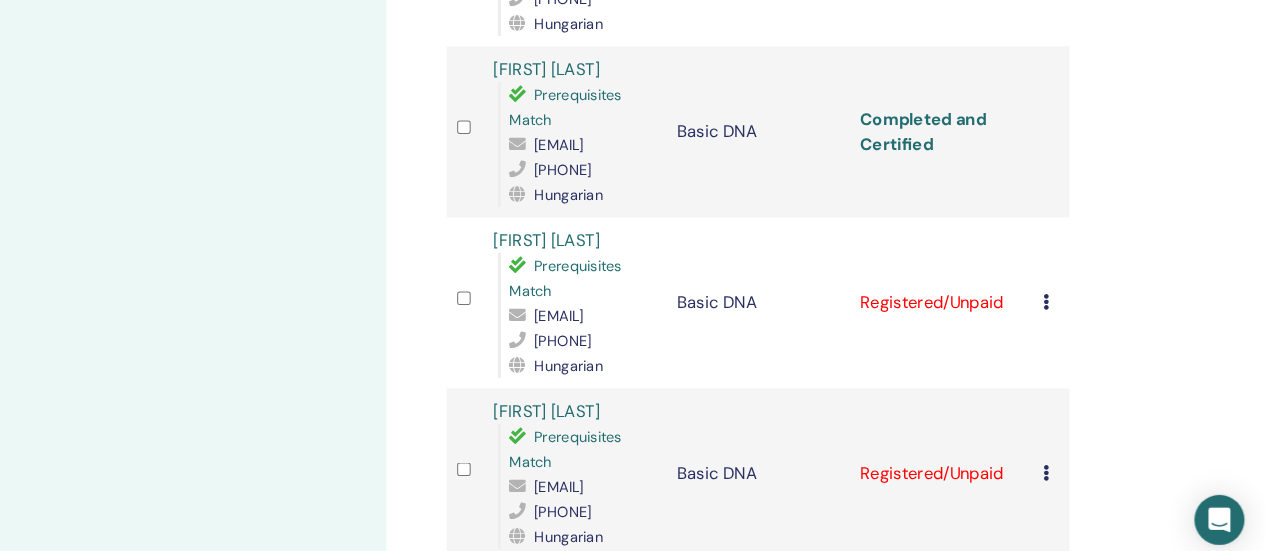 scroll, scrollTop: 765, scrollLeft: 0, axis: vertical 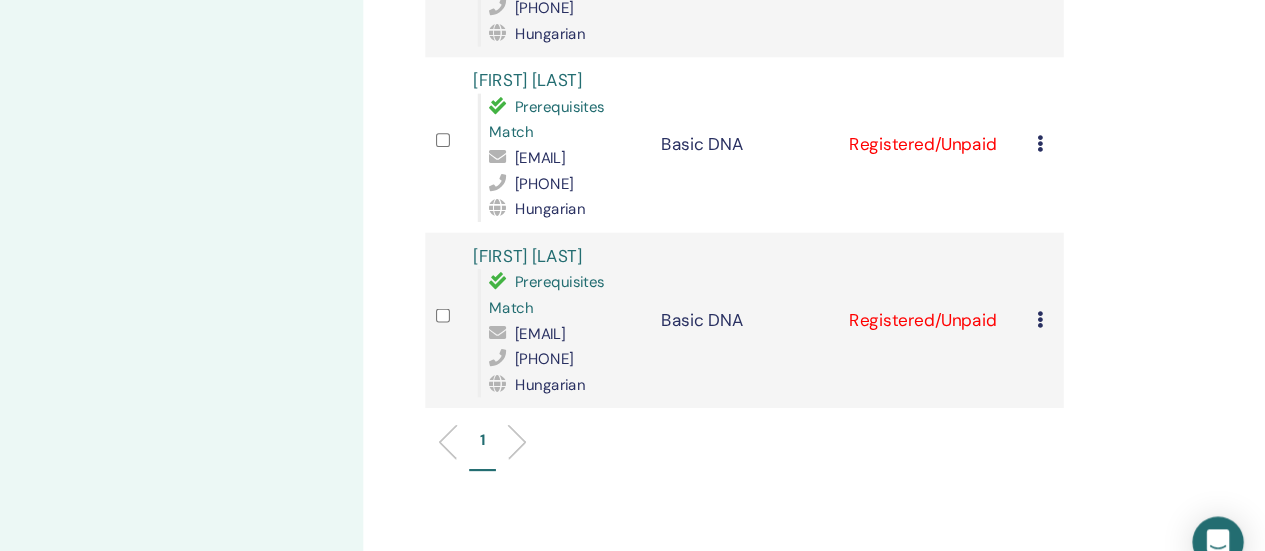 click at bounding box center [1055, 135] 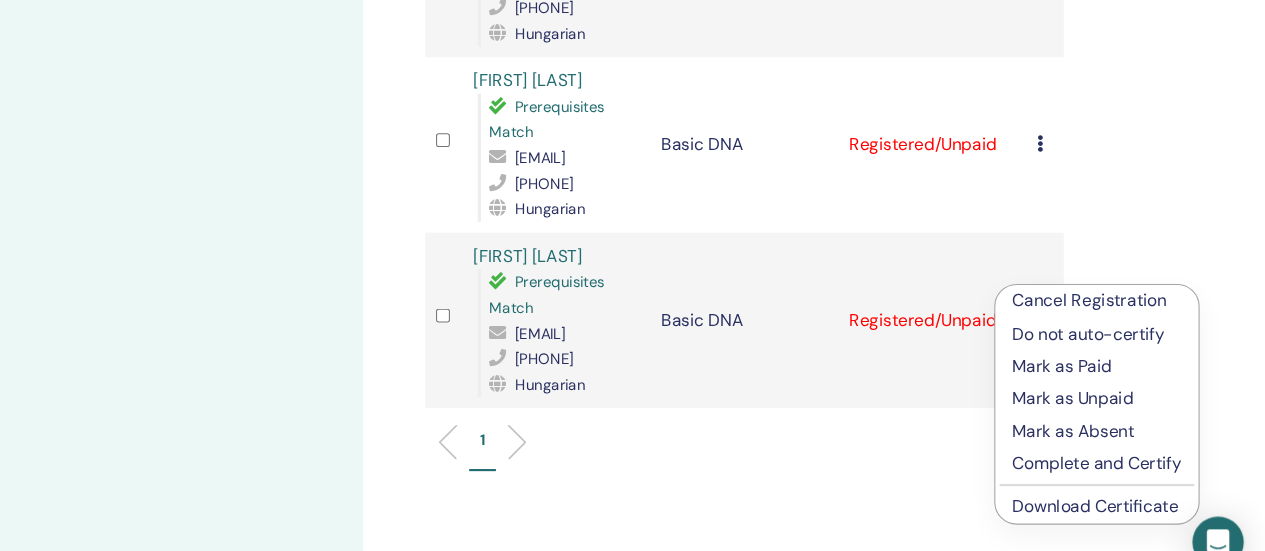 click on "Cancel Registration" at bounding box center (1108, 282) 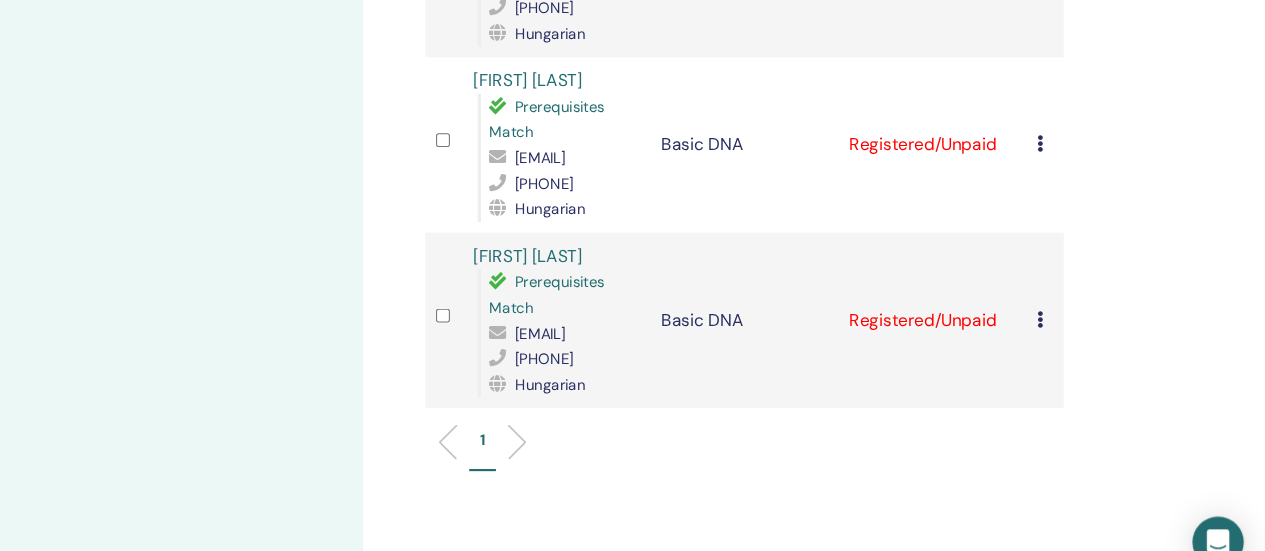 click at bounding box center (1055, 135) 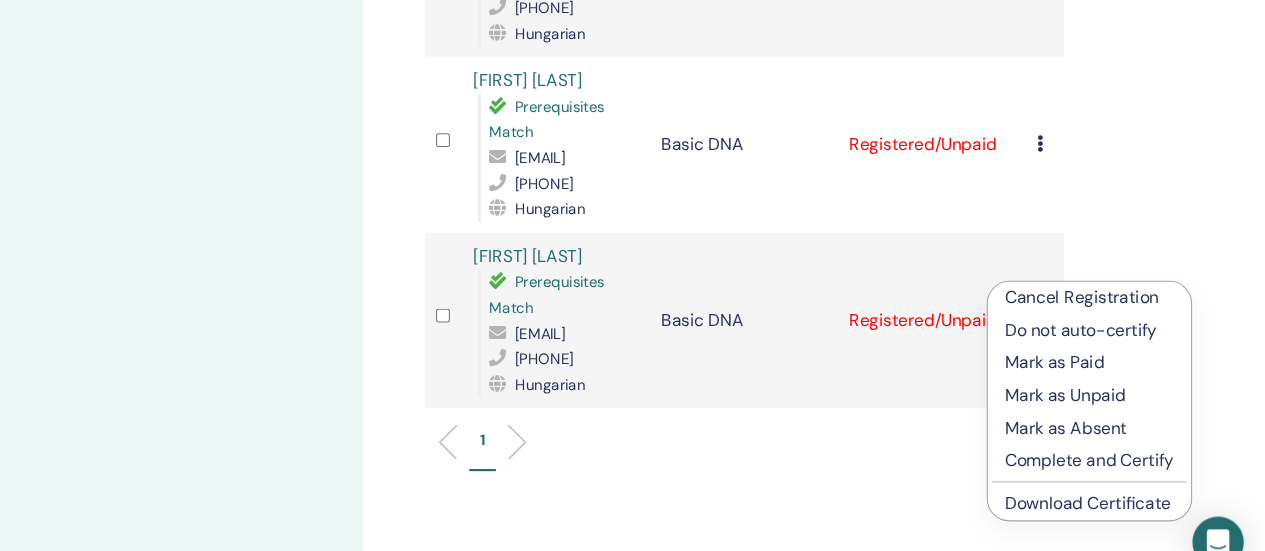 click on "Complete and Certify" at bounding box center [1101, 431] 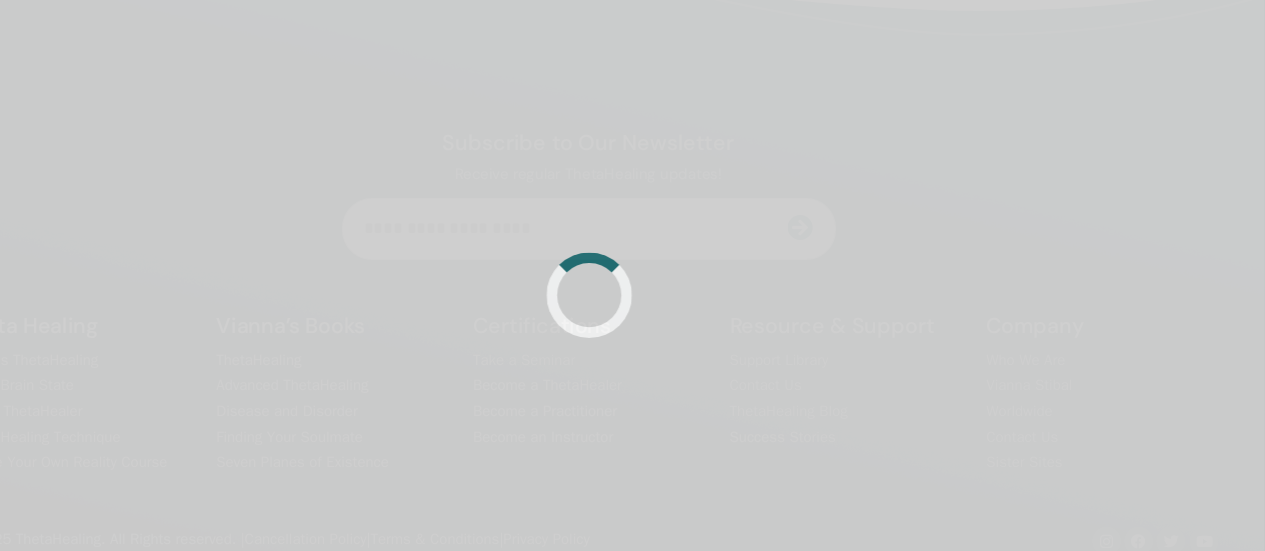 scroll, scrollTop: 476, scrollLeft: 0, axis: vertical 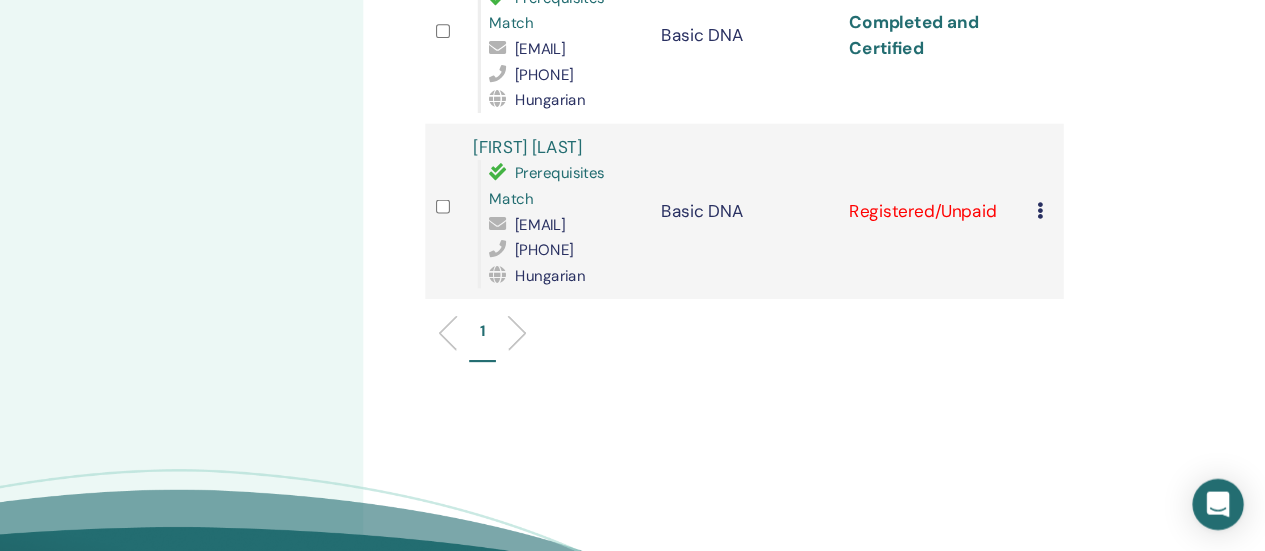 click on "Completed and Certified" at bounding box center (936, 68) 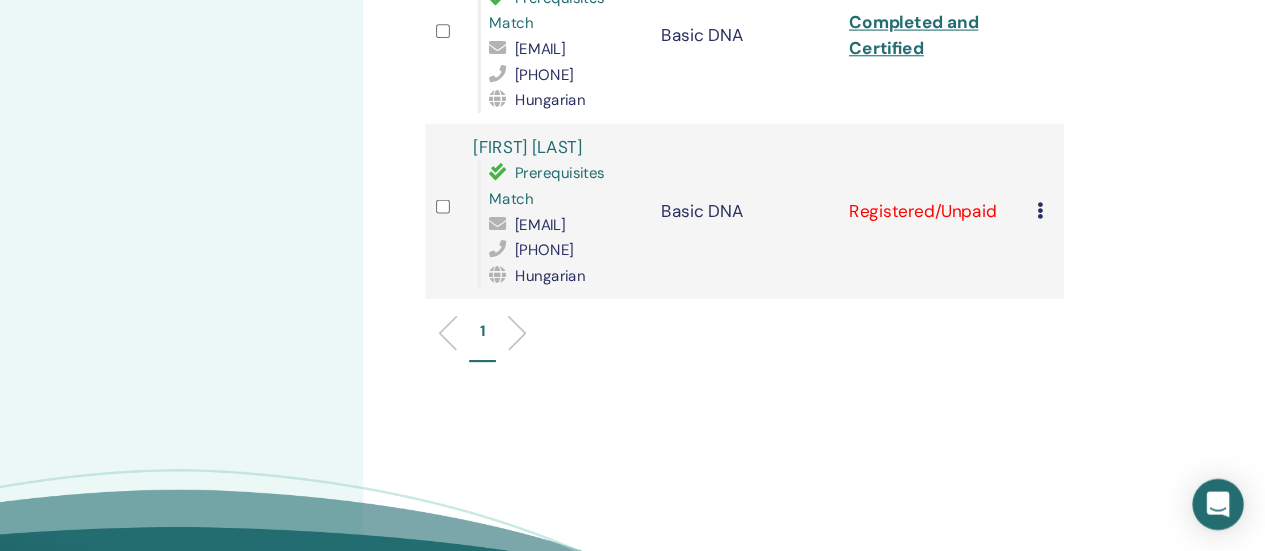 click at bounding box center [1055, 232] 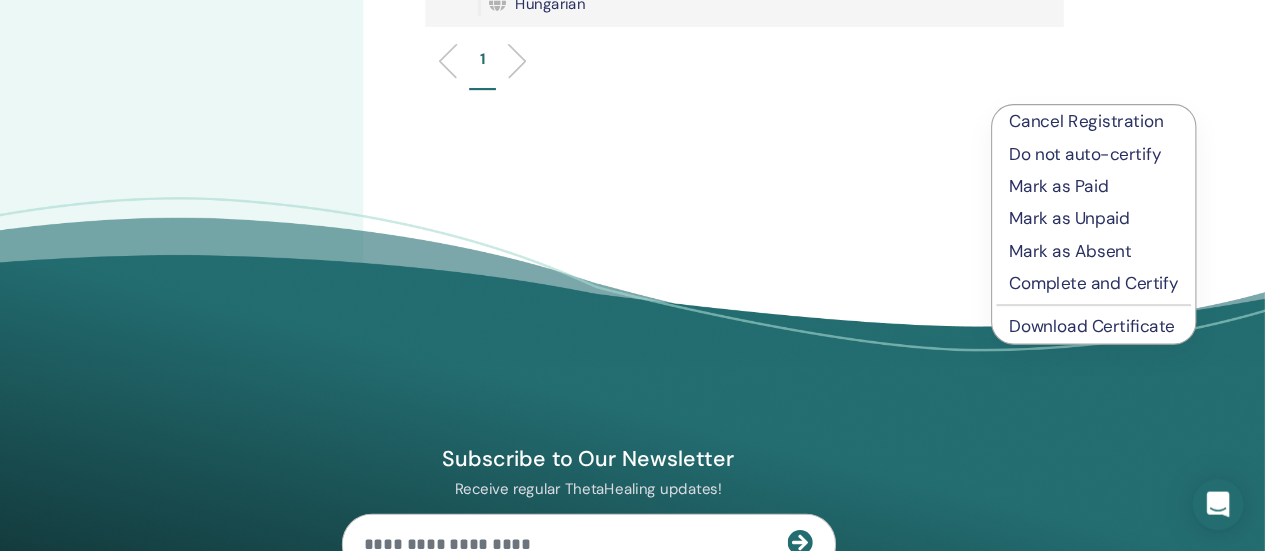 scroll, scrollTop: 1322, scrollLeft: 0, axis: vertical 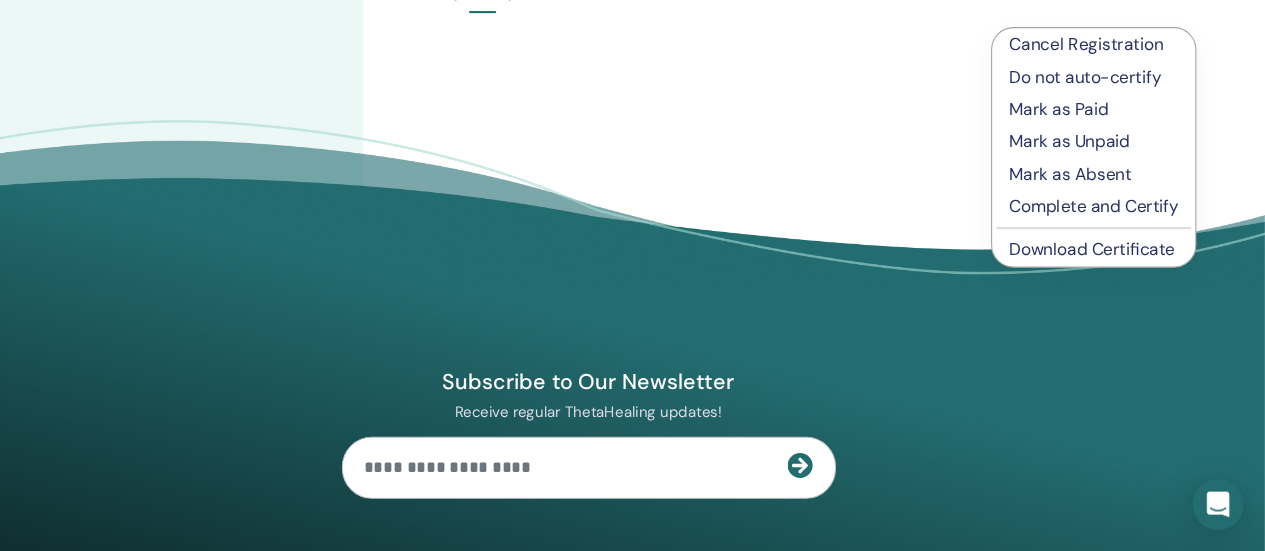 click on "Complete and Certify" at bounding box center (1105, 229) 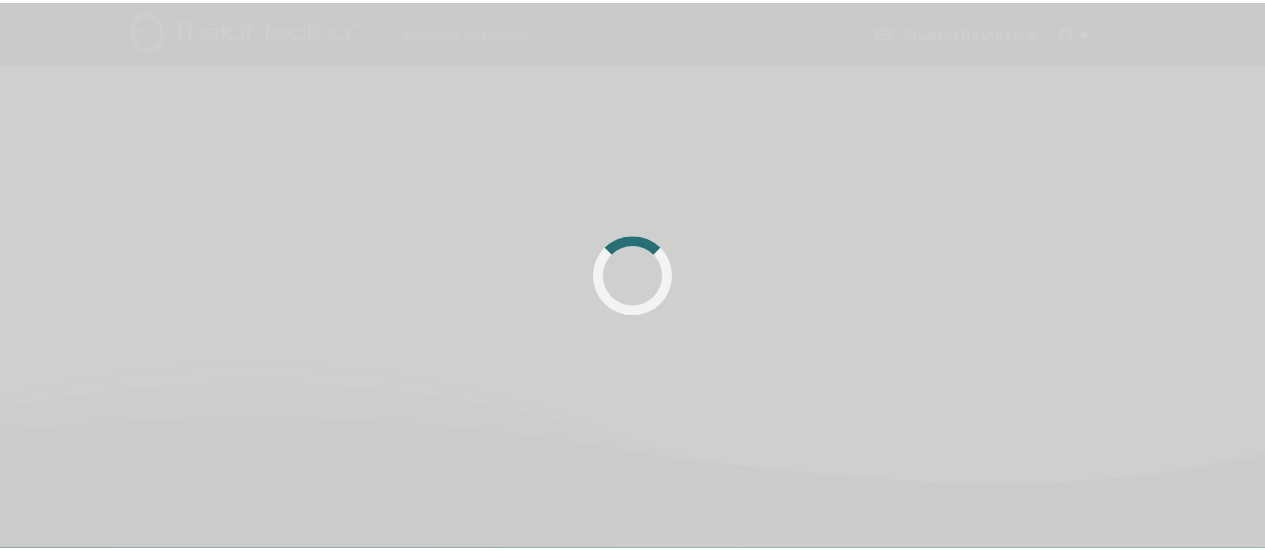scroll, scrollTop: 539, scrollLeft: 0, axis: vertical 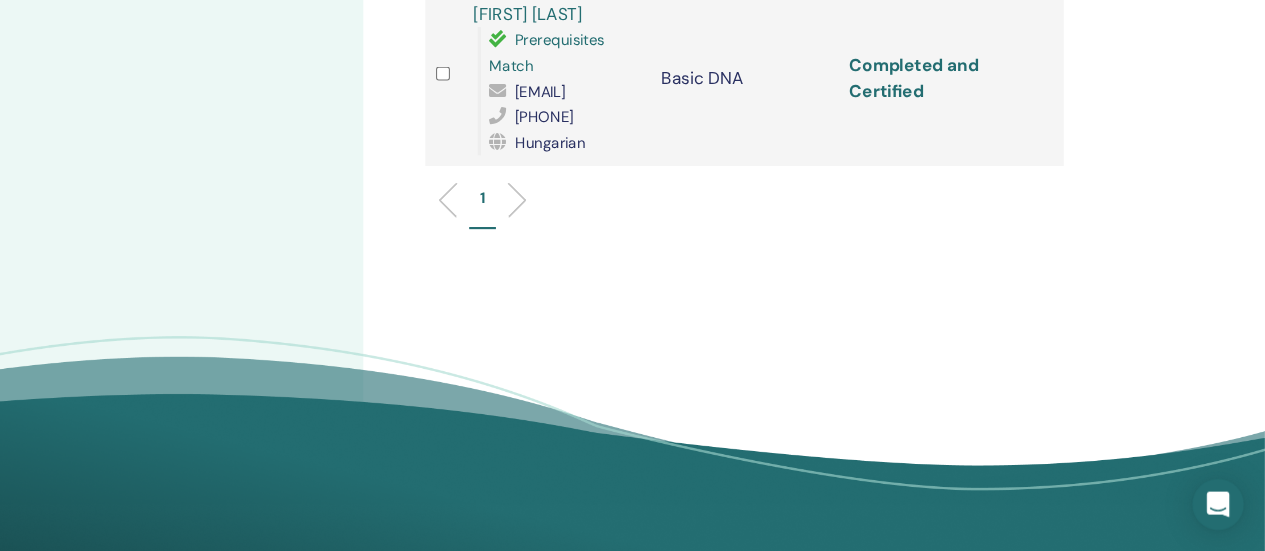 click on "Completed and Certified" at bounding box center (936, 108) 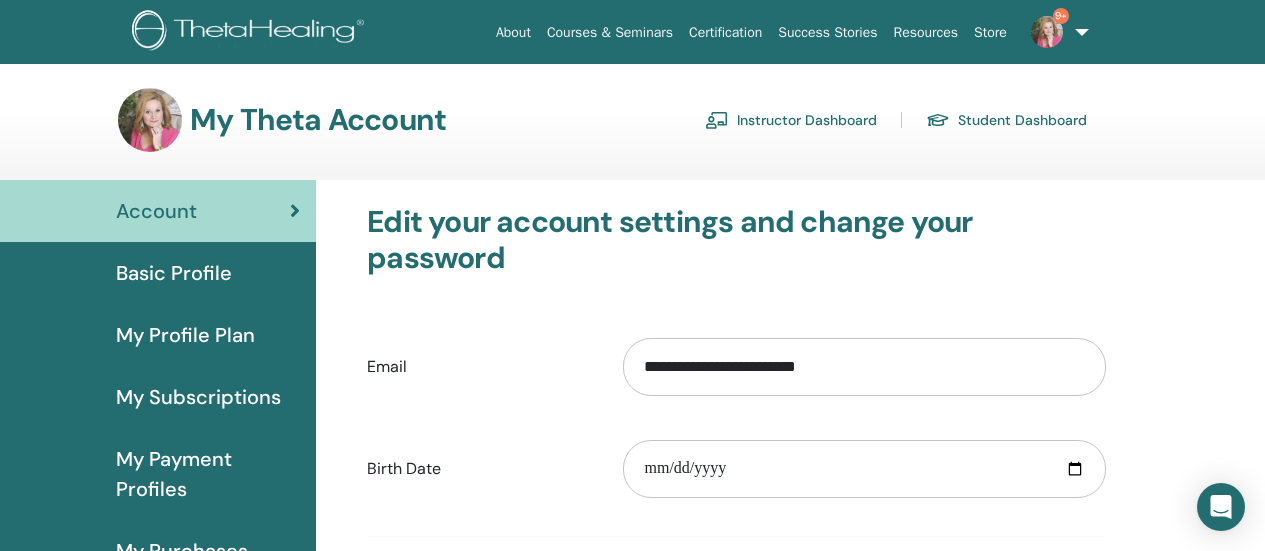 scroll, scrollTop: 0, scrollLeft: 0, axis: both 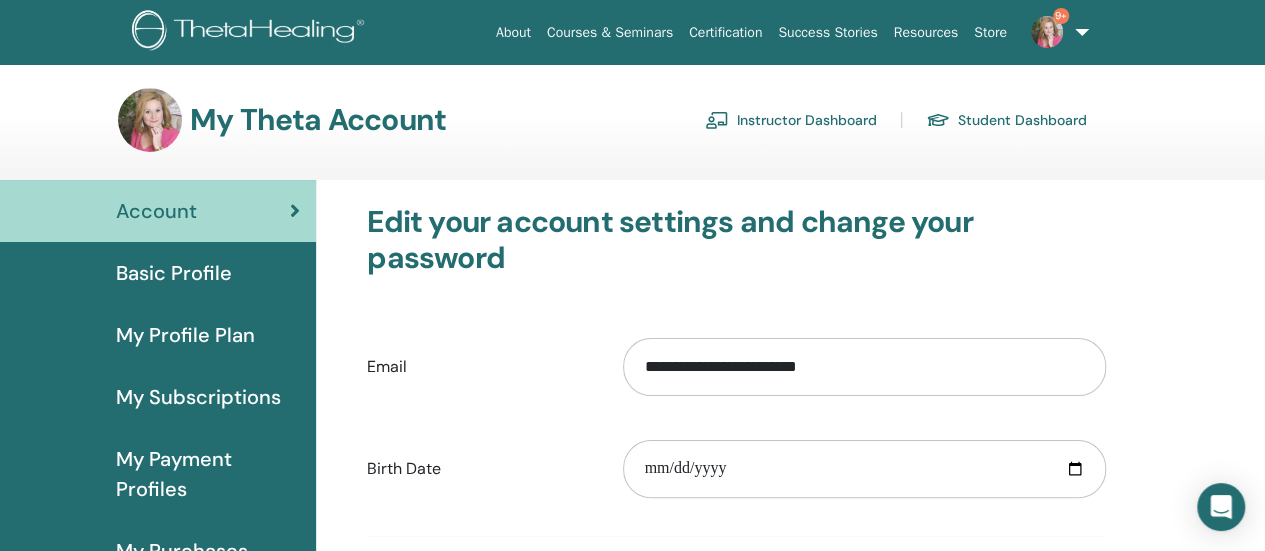 click on "Instructor Dashboard" at bounding box center [791, 120] 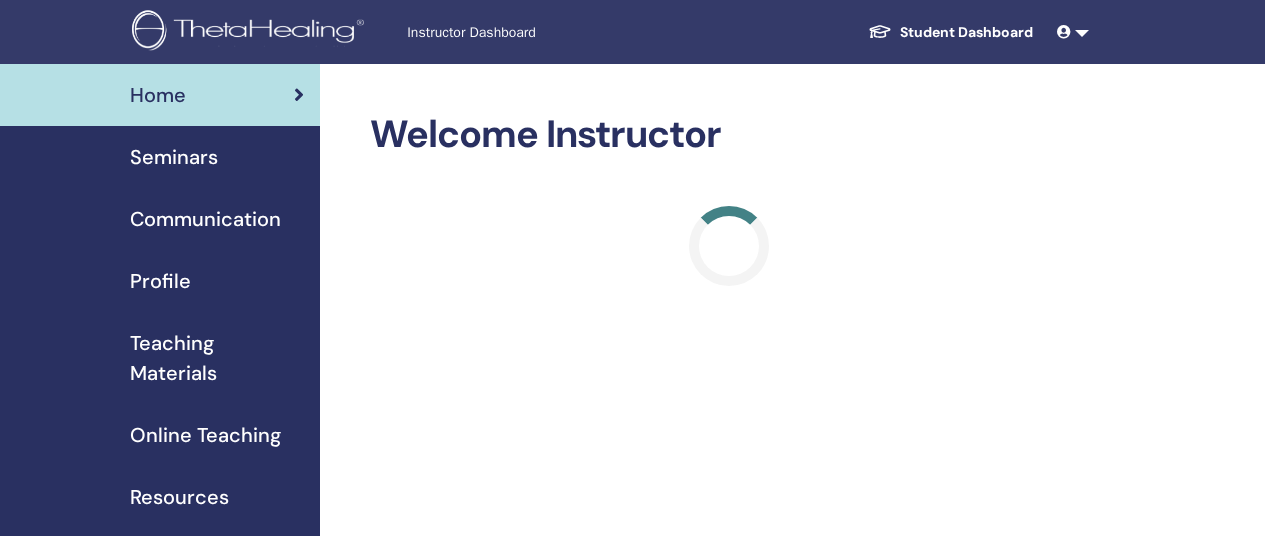 scroll, scrollTop: 0, scrollLeft: 0, axis: both 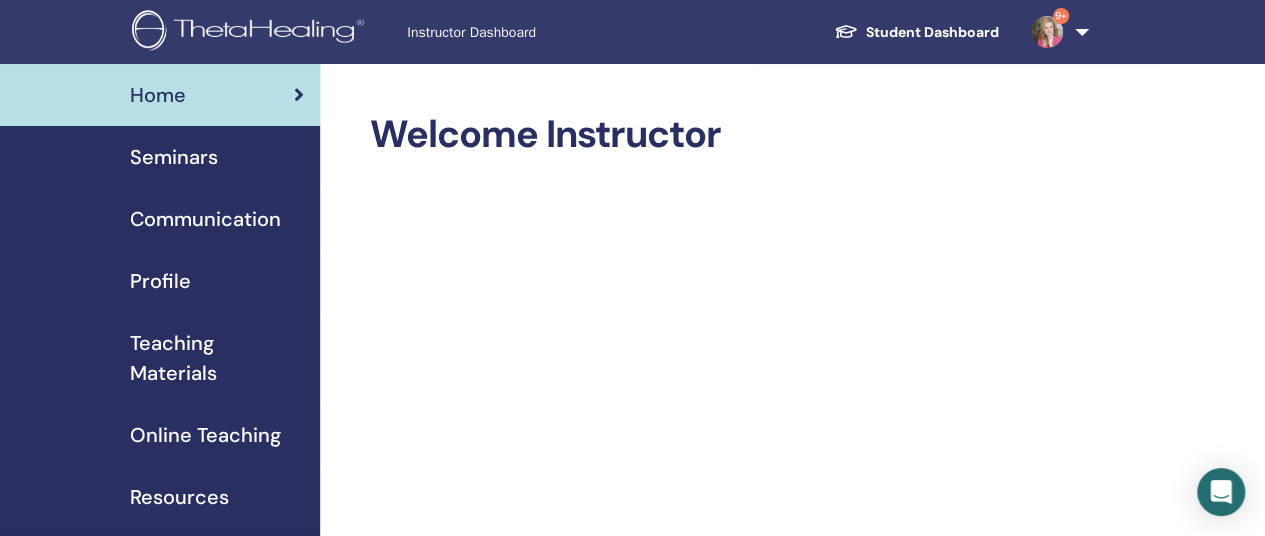 click on "Seminars" at bounding box center [174, 157] 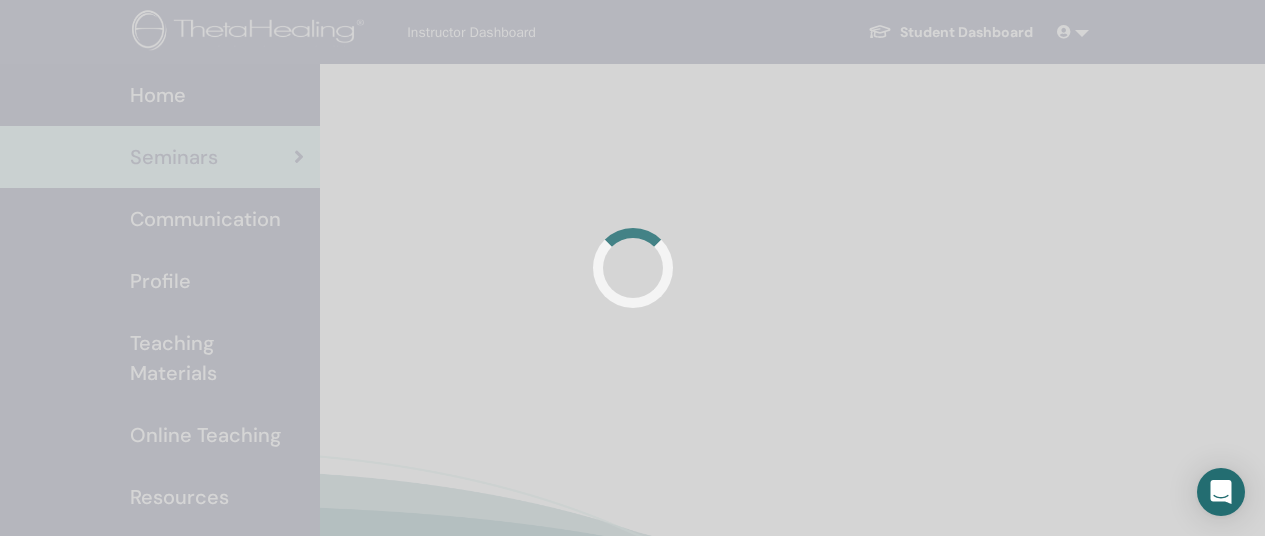 scroll, scrollTop: 0, scrollLeft: 0, axis: both 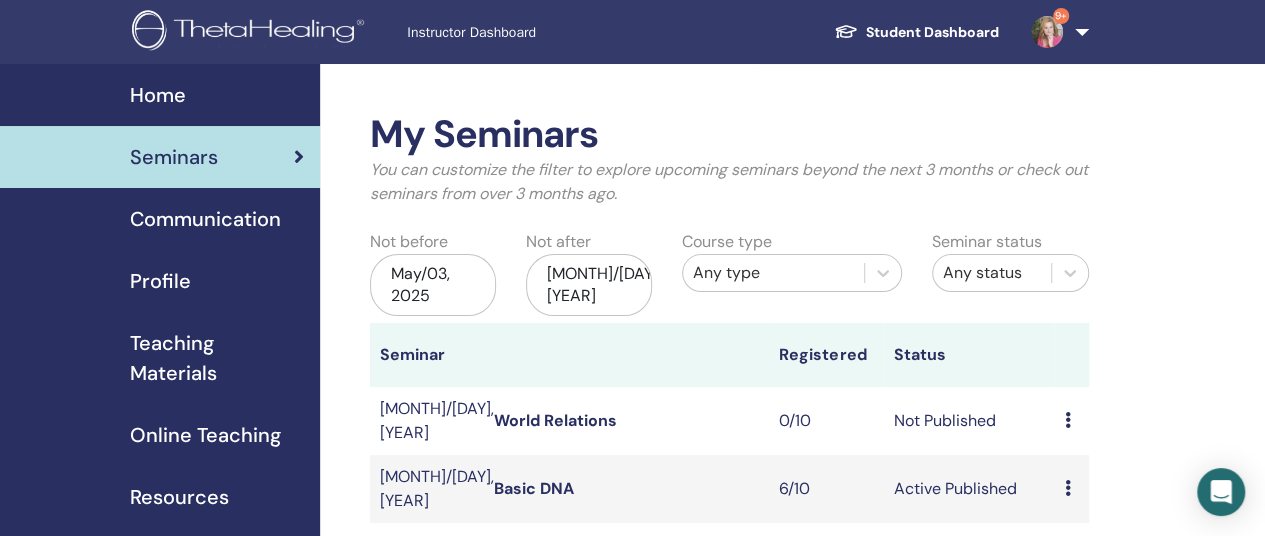 click on "World Relations" at bounding box center [555, 420] 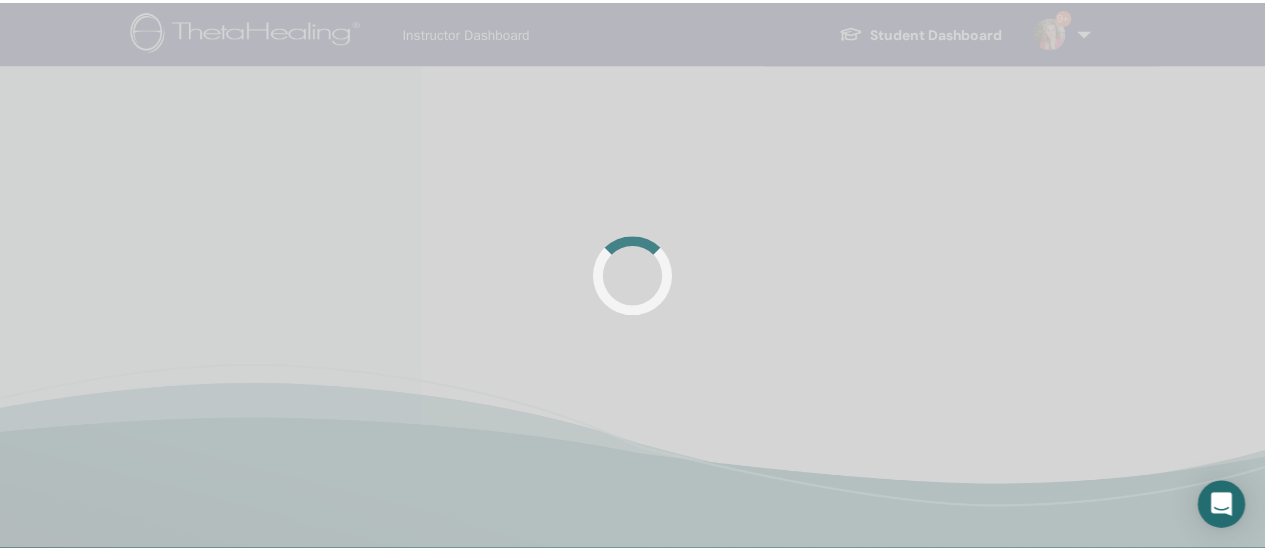 scroll, scrollTop: 0, scrollLeft: 0, axis: both 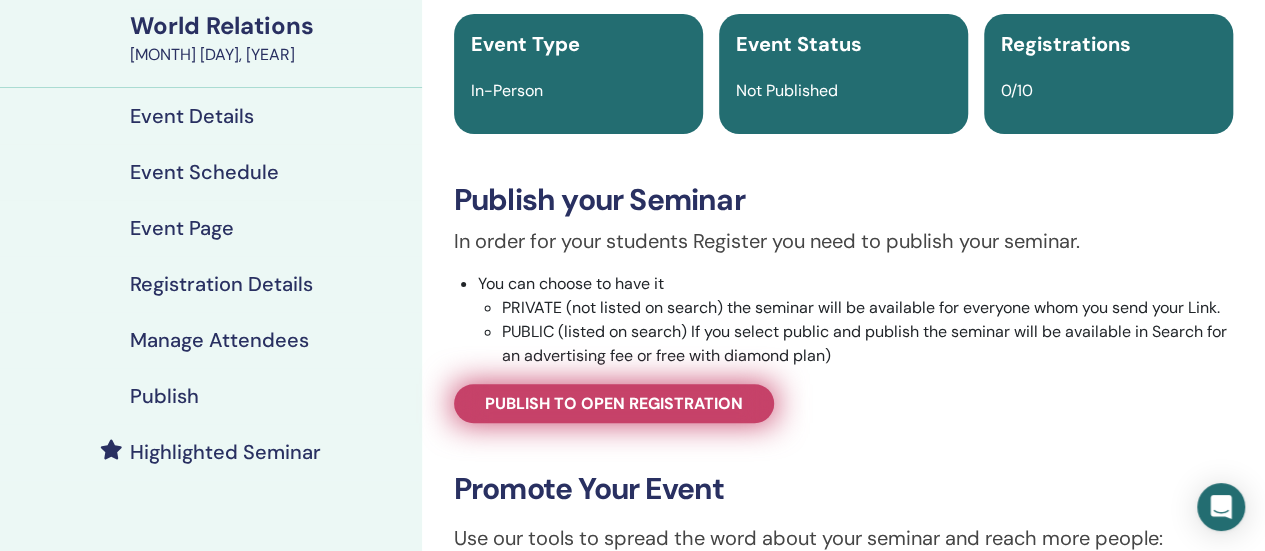 click on "Publish to open registration" at bounding box center [614, 403] 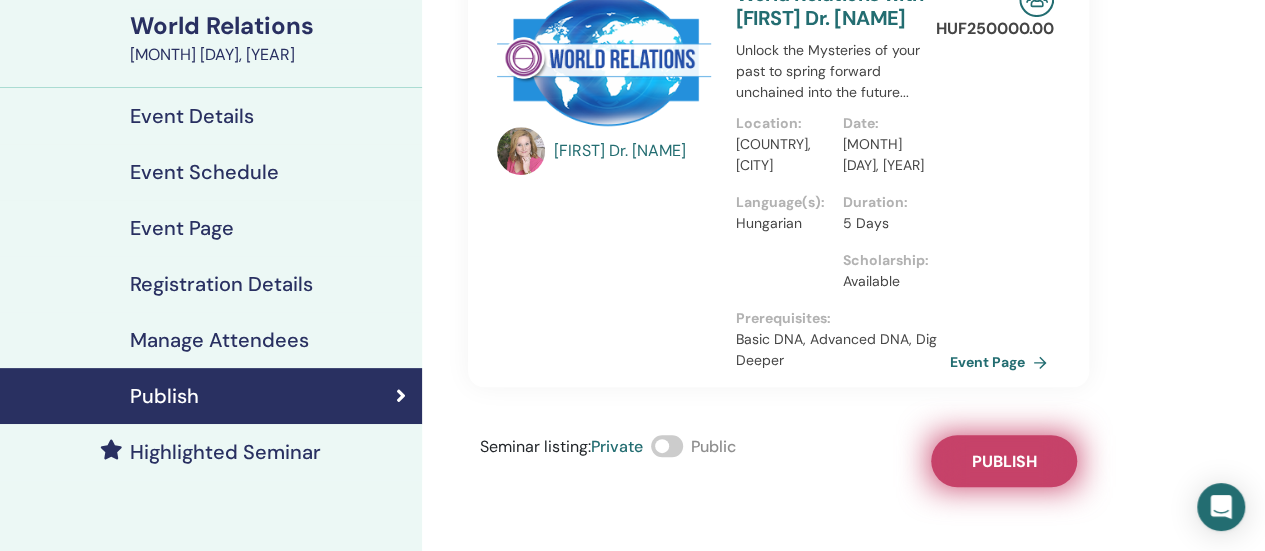 click on "Publish" at bounding box center [1003, 461] 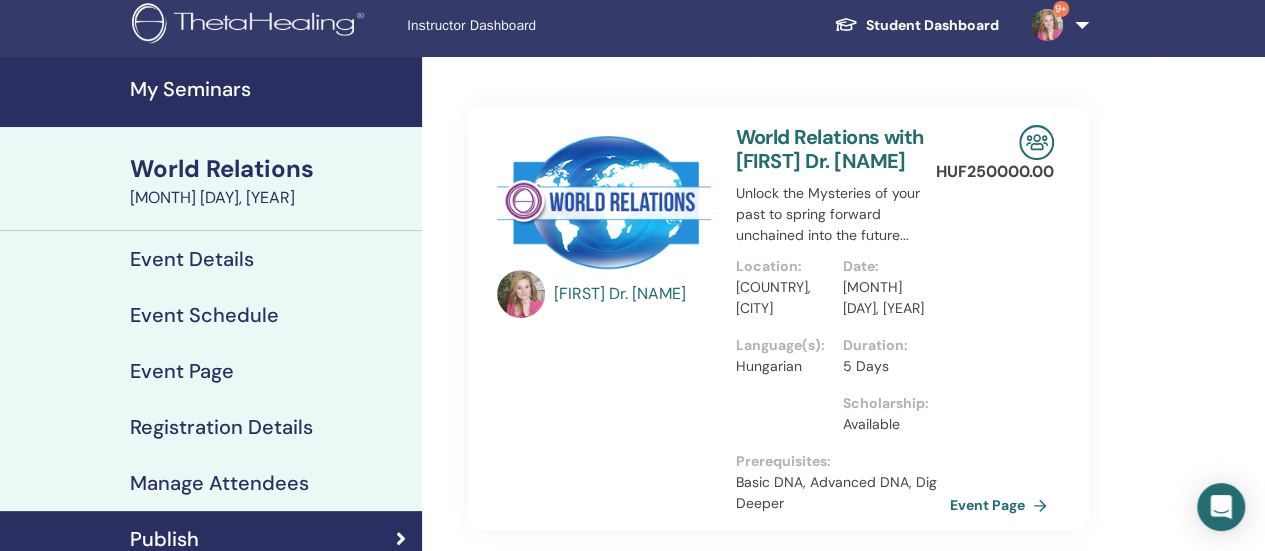 scroll, scrollTop: 0, scrollLeft: 0, axis: both 